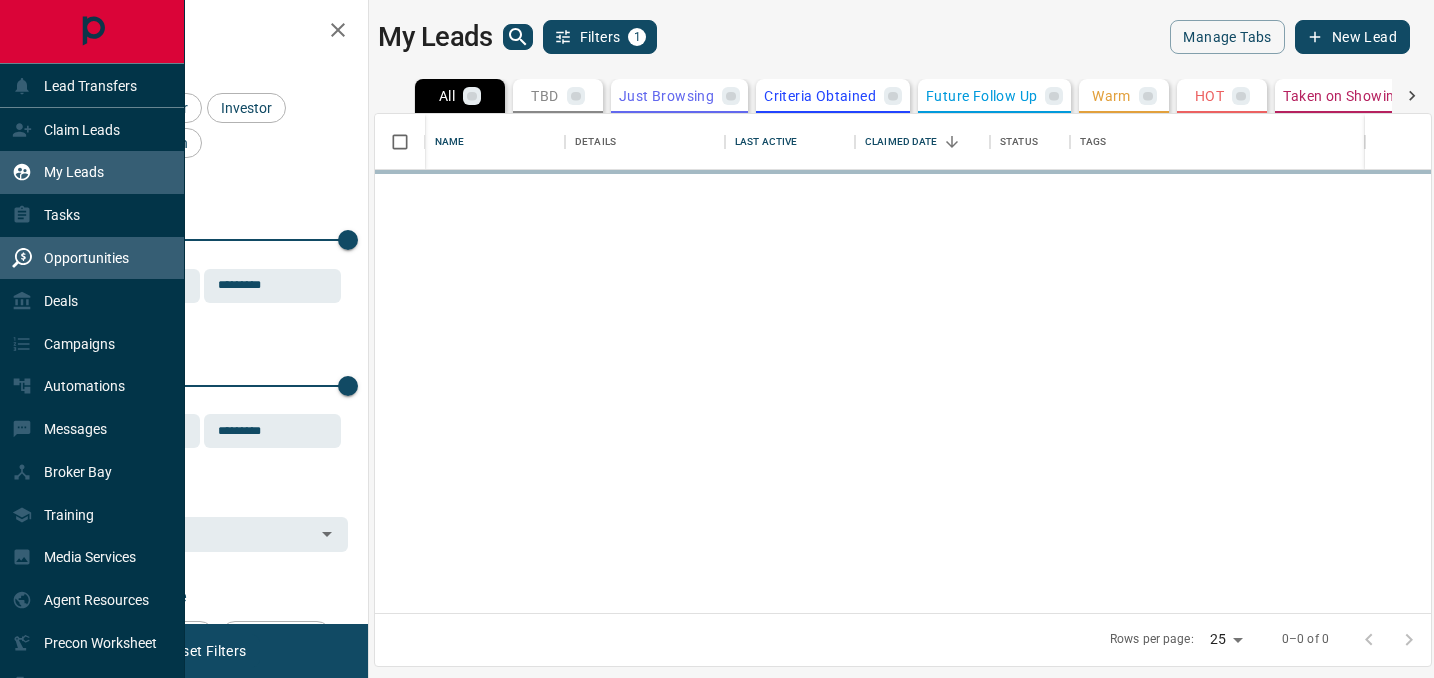 scroll, scrollTop: 0, scrollLeft: 0, axis: both 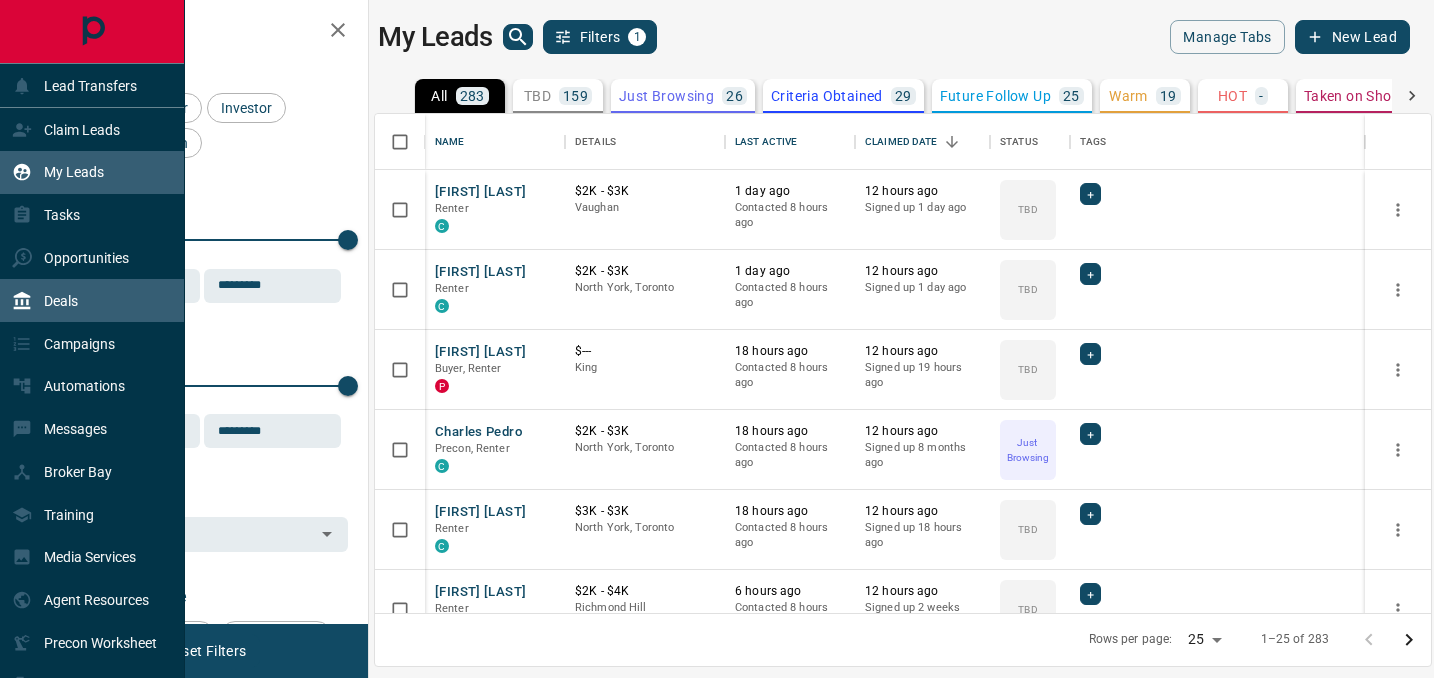 click on "Deals" at bounding box center (92, 300) 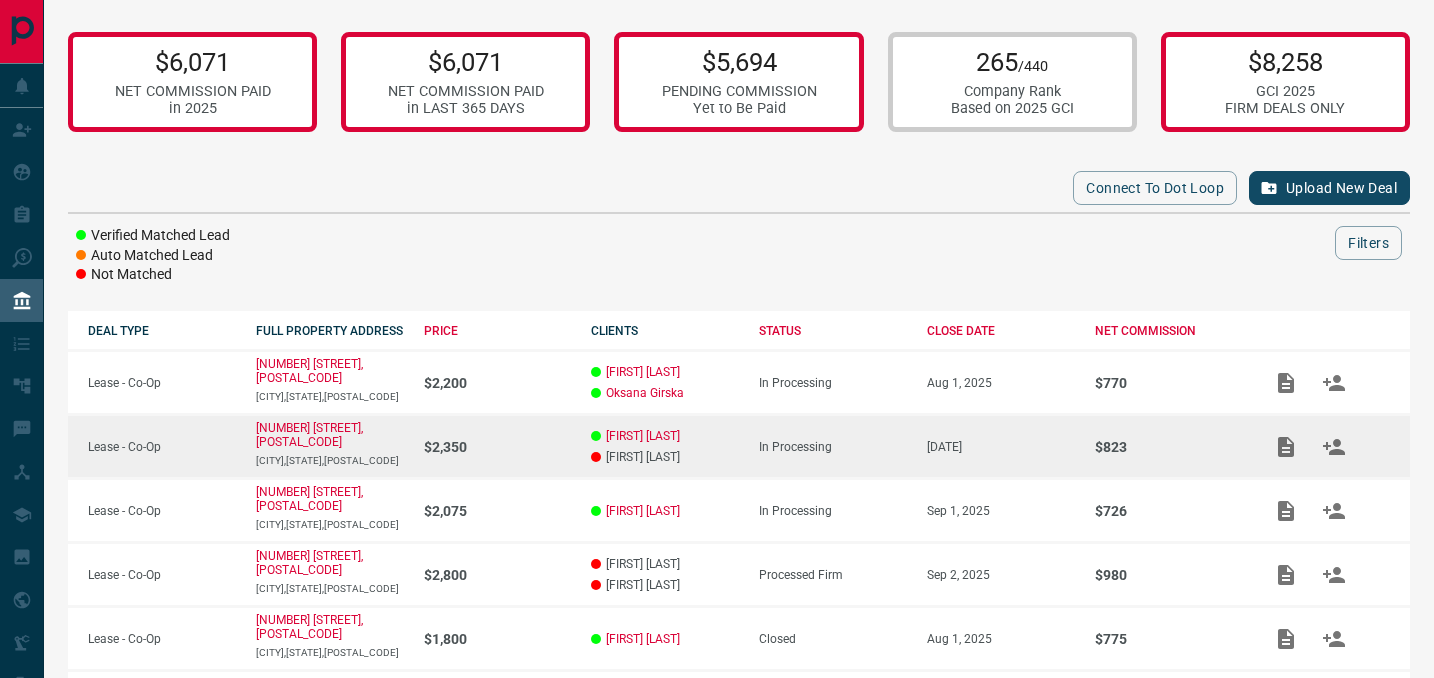 click 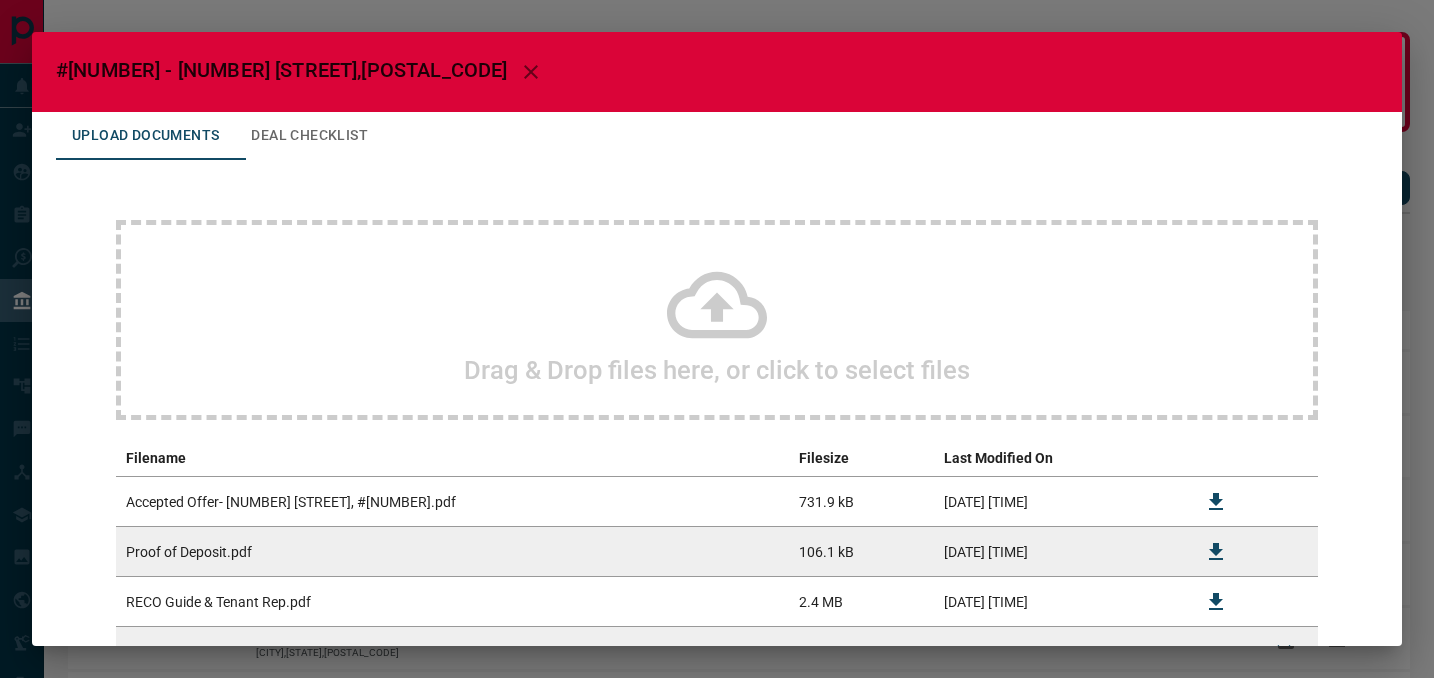 scroll, scrollTop: 161, scrollLeft: 0, axis: vertical 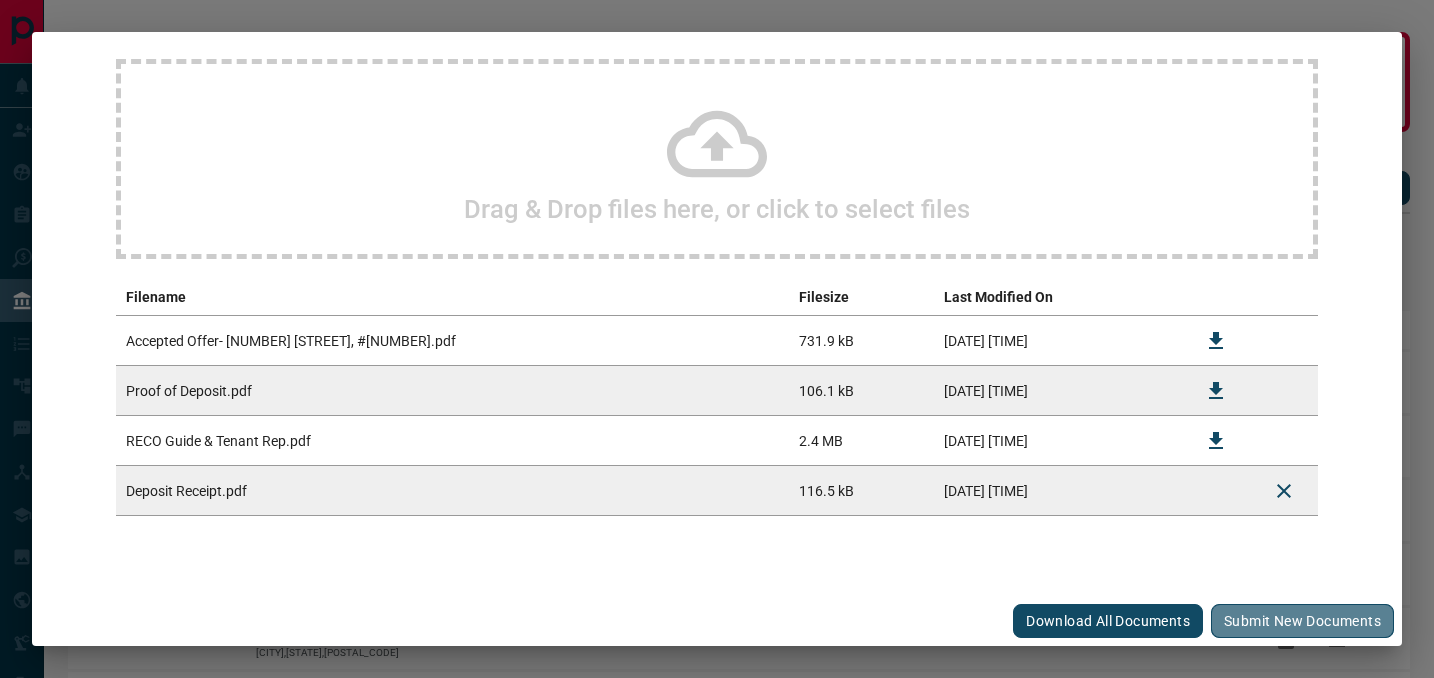 click on "Submit new documents" at bounding box center (1302, 621) 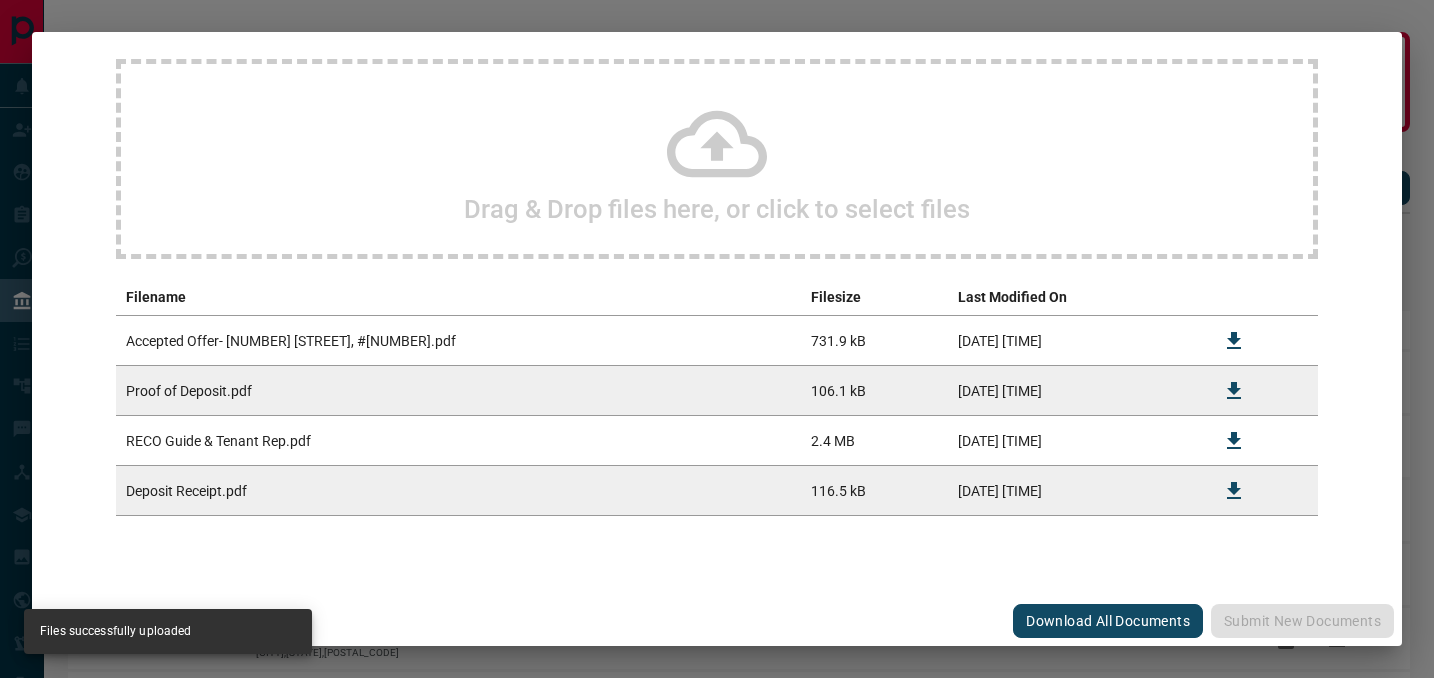 click on "#[NUMBER] - [NUMBER] [STREET],[POSTAL_CODE] Upload Documents Deal Checklist Drag & Drop files here, or click to select files Filename Filesize Last Modified On     Accepted Offer- [NUMBER] [STREET], #[NUMBER].pdf 731.9 kB [DATE] [TIME] Proof of Deposit.pdf 106.1 kB [DATE] [TIME] RECO Guide & Tenant Rep.pdf 2.4 MB [DATE] [TIME] Deposit Receipt.pdf 116.5 kB [DATE] [TIME] Download All Documents Submit new documents" at bounding box center (717, 339) 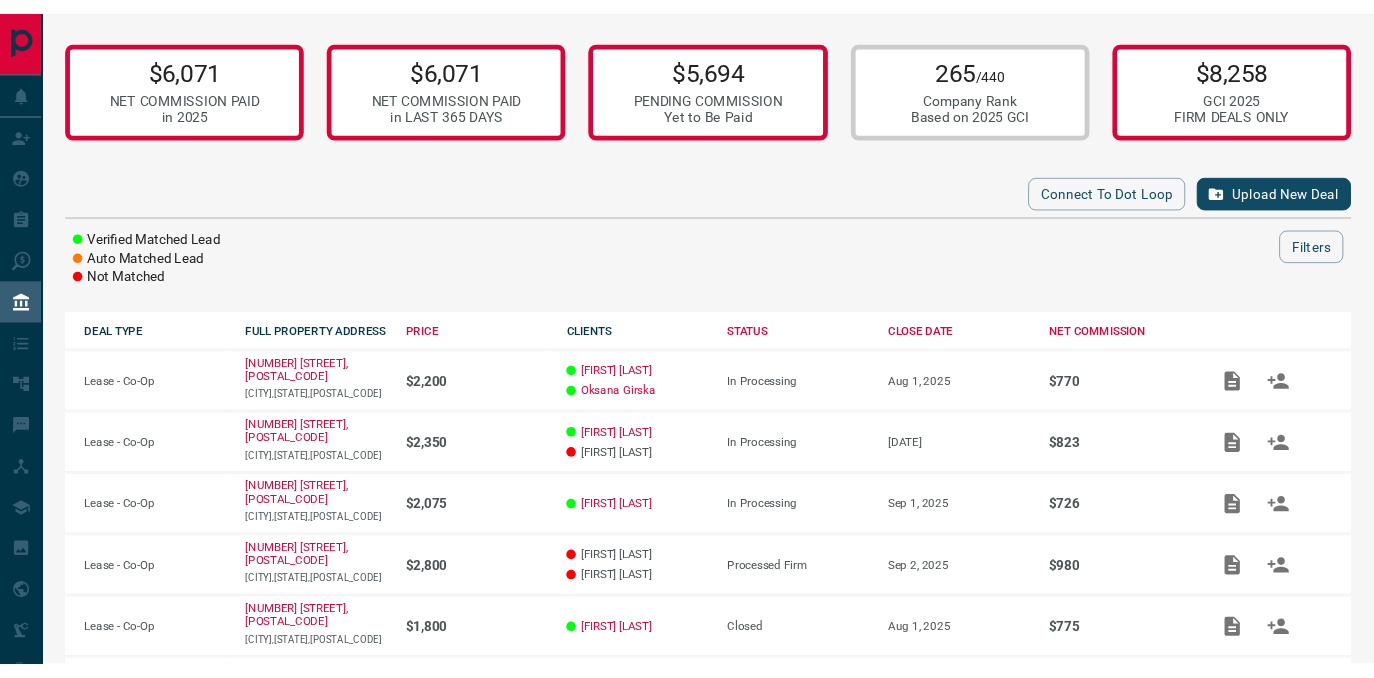 scroll, scrollTop: 0, scrollLeft: 0, axis: both 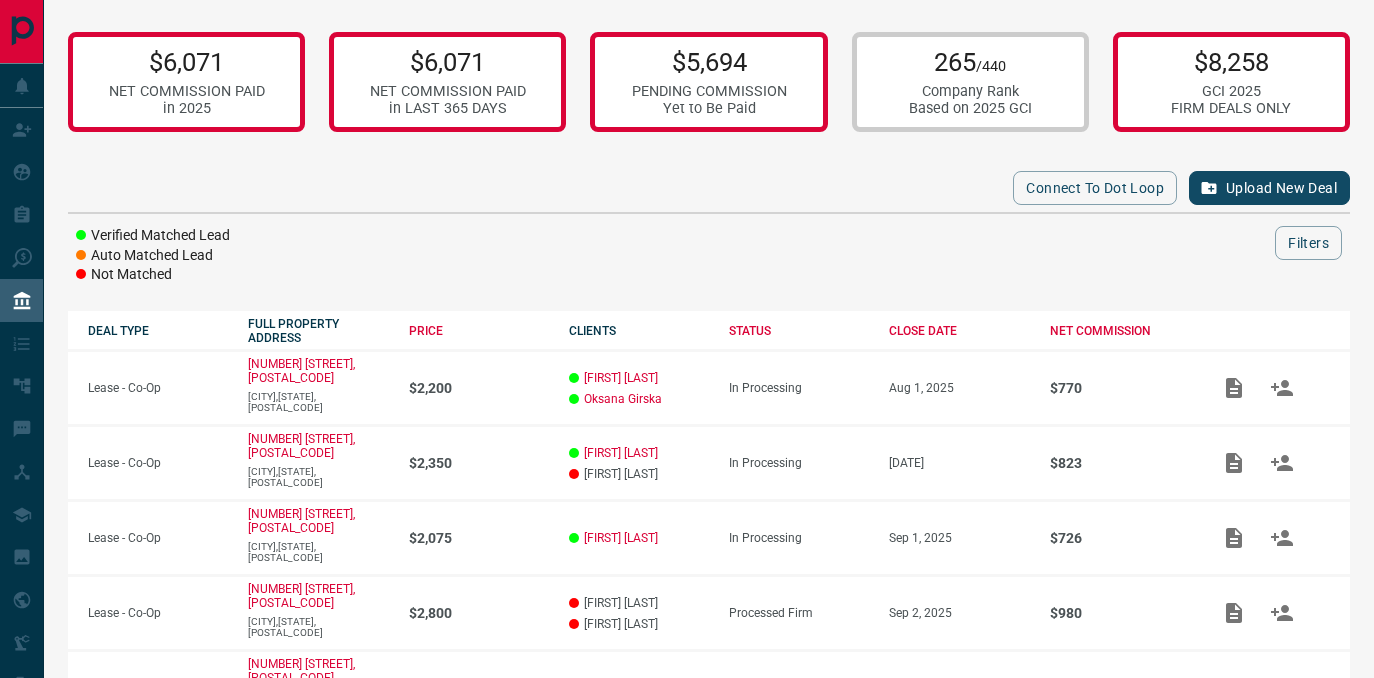 click on "Connect to Dot Loop Upload New Deal" at bounding box center (709, 188) 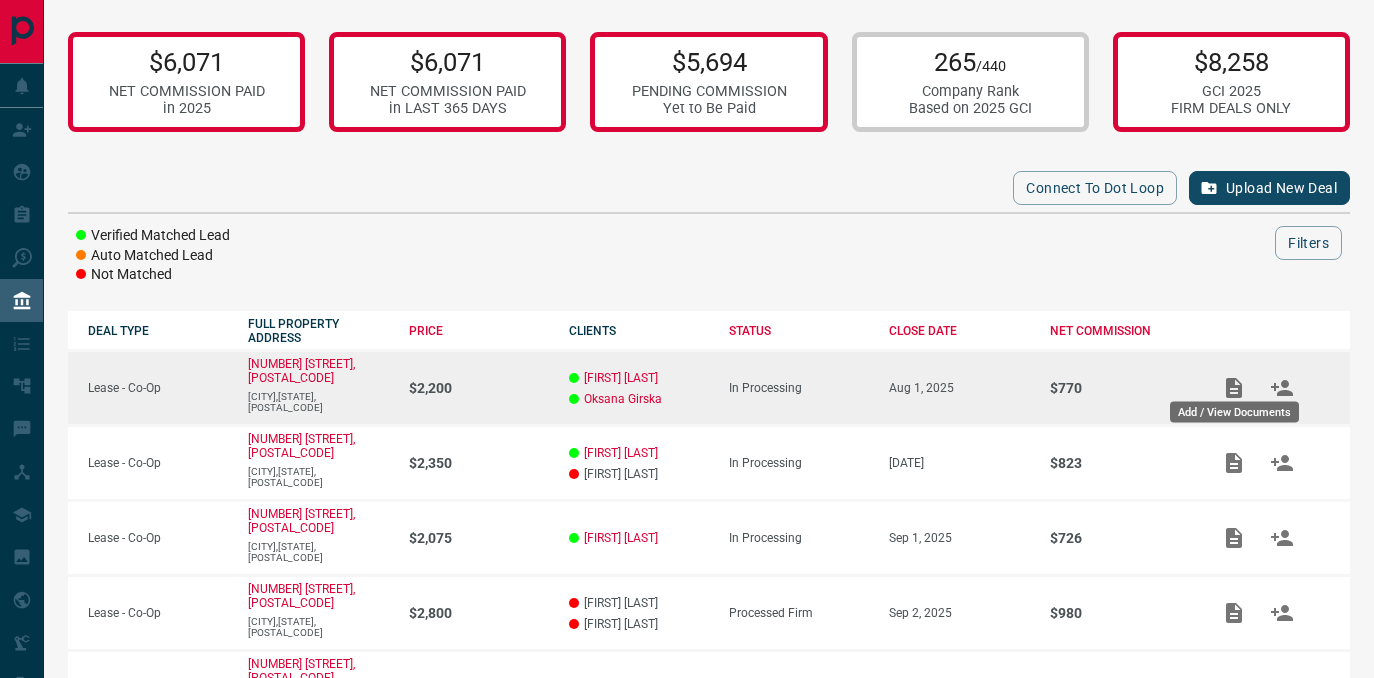 click 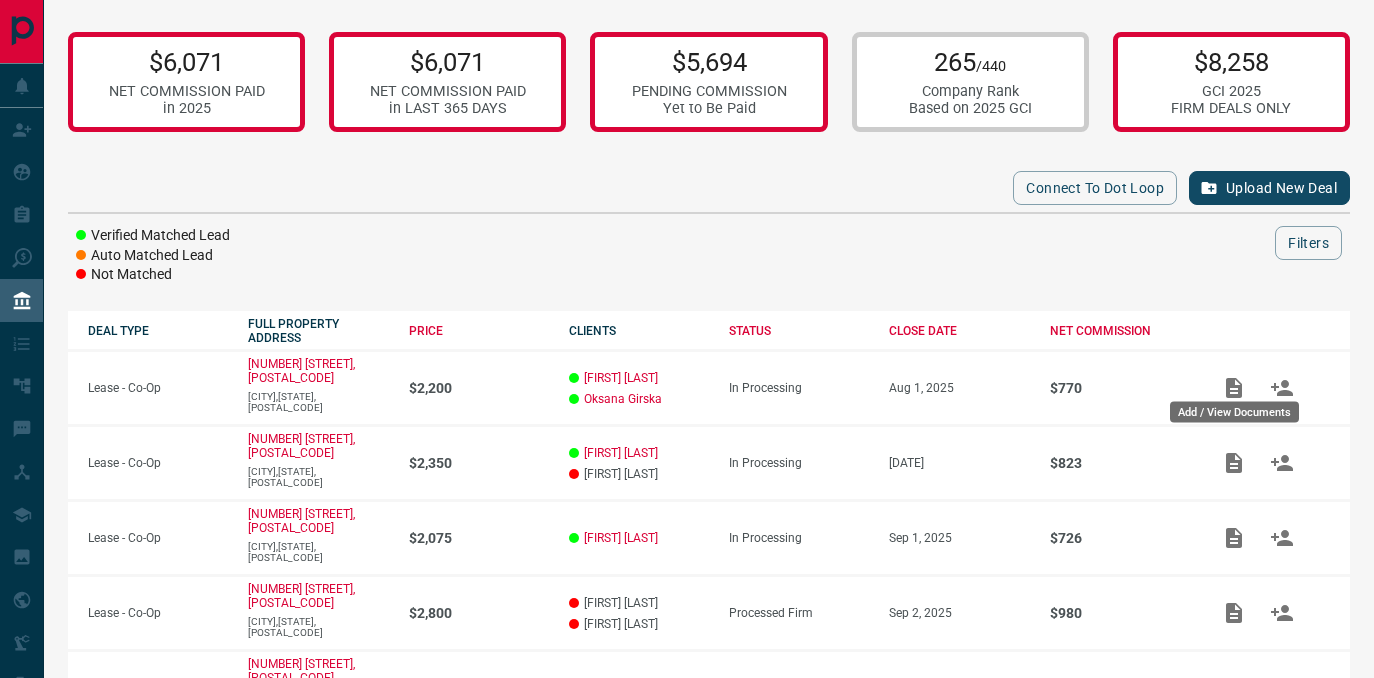 click on "Add / View Documents" at bounding box center [1234, 406] 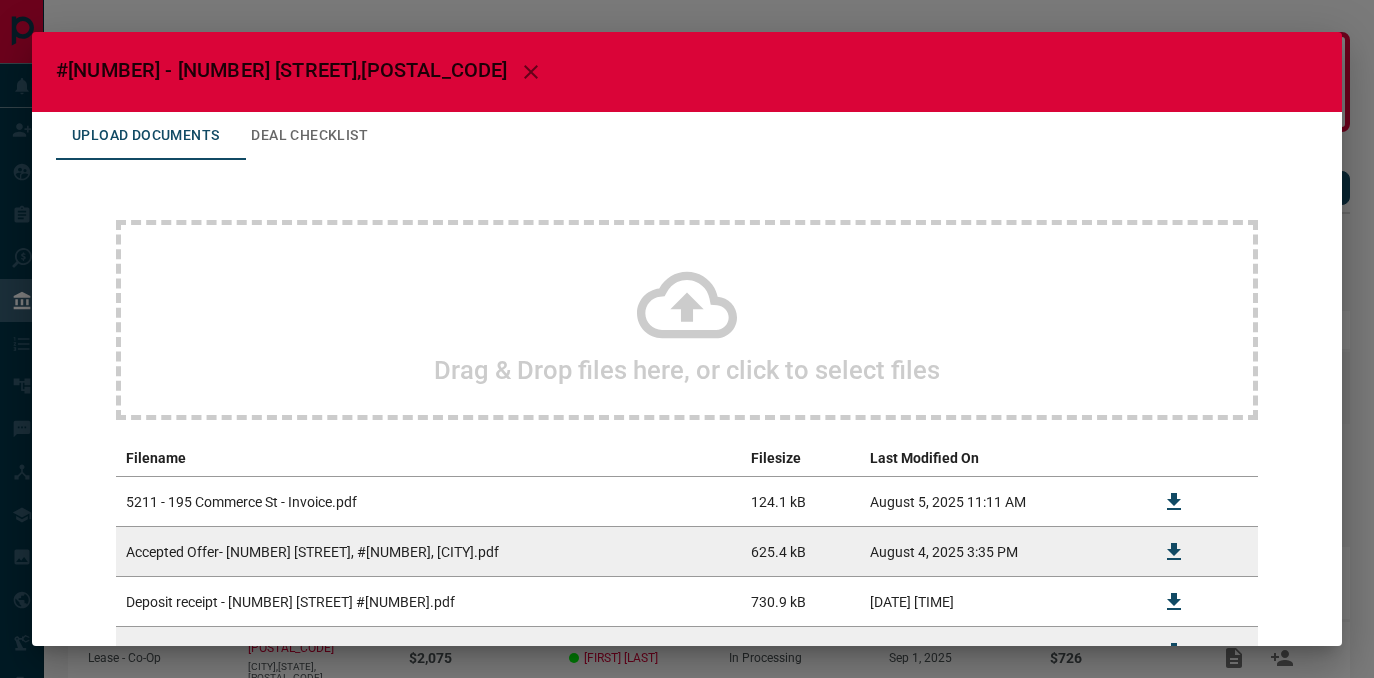 click on "#[NUMBER] - [NUMBER] [STREET], [POSTAL_CODE] Upload Documents Deal Checklist Drag & Drop files here, or click to select files Filename Filesize Last Modified On     [POSTAL_CODE] - [NUMBER] [STREET] - Invoice.pdf 124.1 kB [DATE] [TIME] Accepted Offer- [NUMBER] [STREET], #[NUMBER], [CITY].pdf 625.4 kB [DATE] [TIME] Deposit receipt - [NUMBER] [STREET] #[NUMBER].pdf 730.9 kB [DATE] [TIME] Deposit Receipt- [NUMBER] [STREET], #[NUMBER].pdf 854.7 kB [DATE] [TIME] RECO Guide & Tenant Rep.pdf 2.5 MB [DATE] [TIME] Download All Documents Submit new documents" at bounding box center (687, 339) 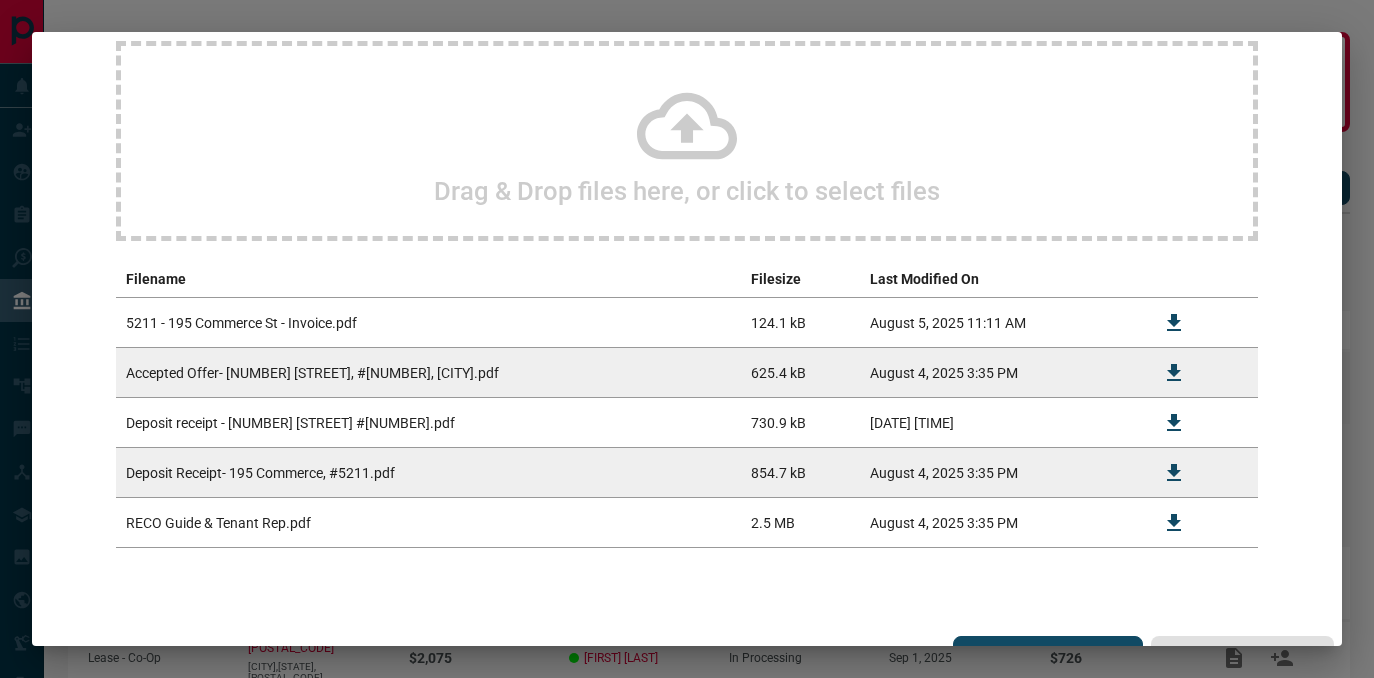 scroll, scrollTop: 190, scrollLeft: 0, axis: vertical 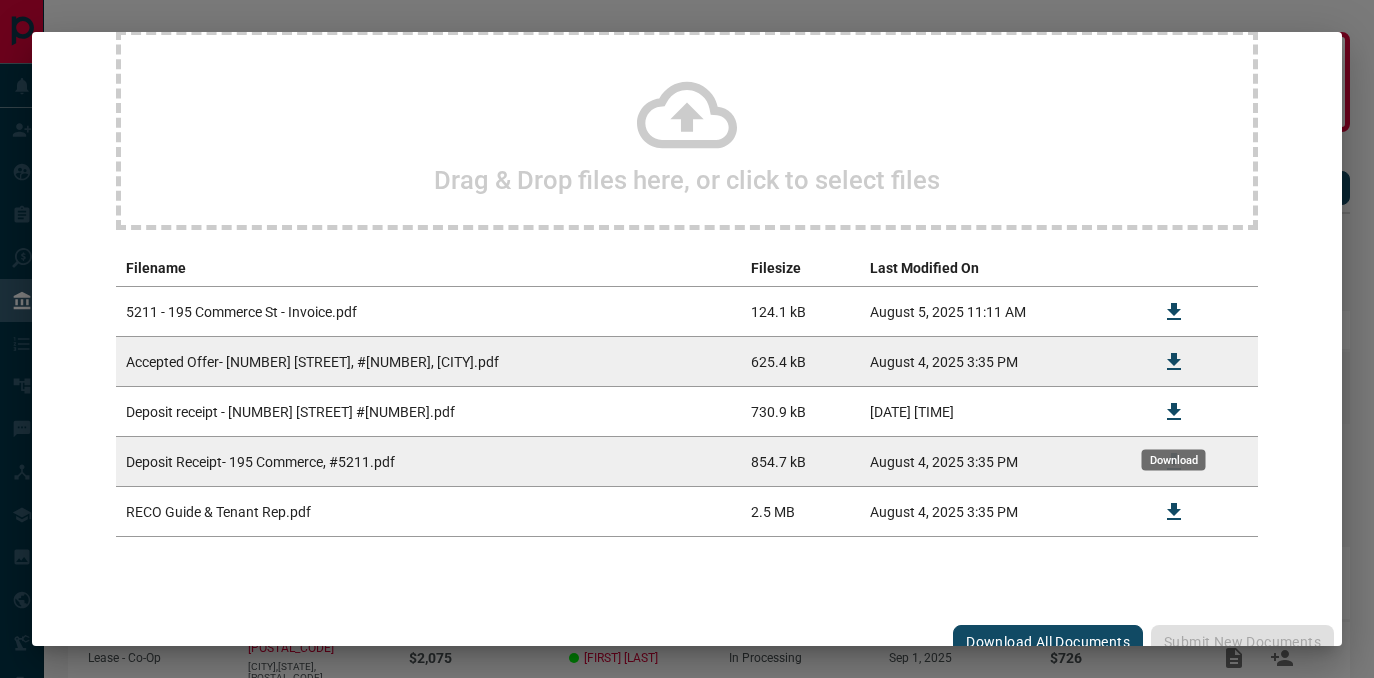 click 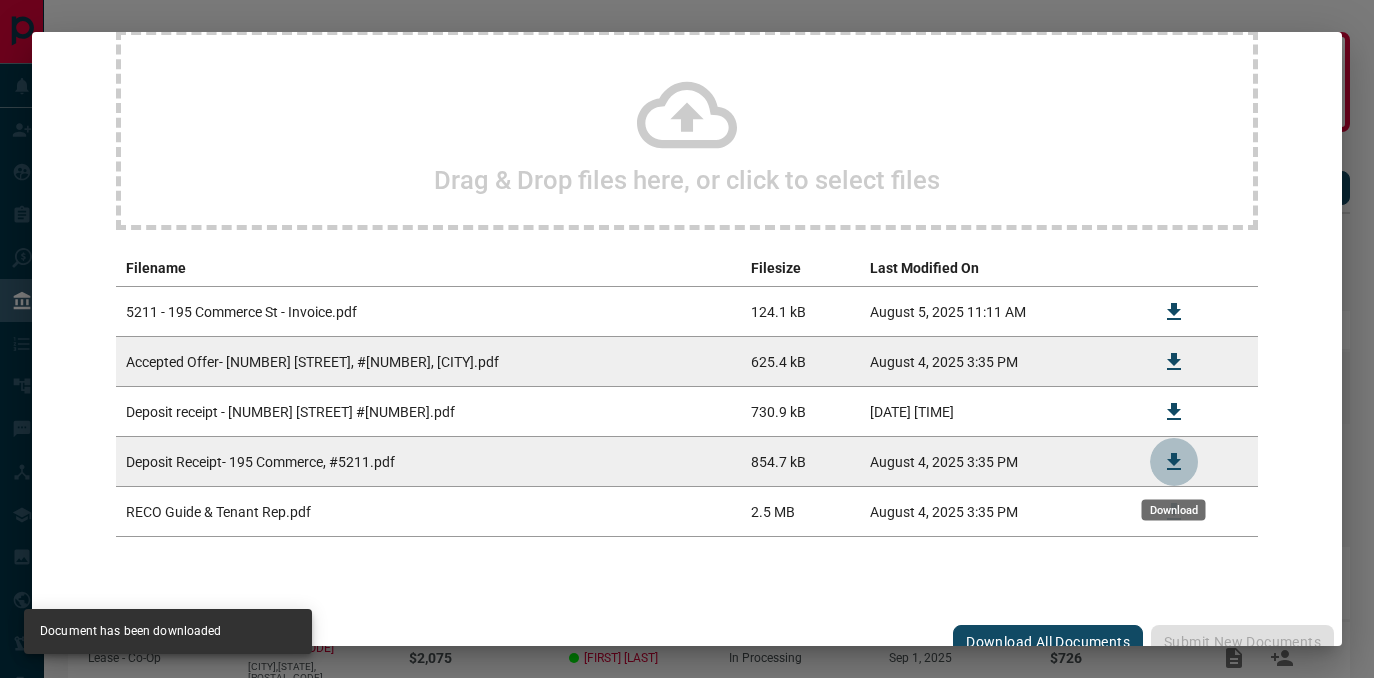 click 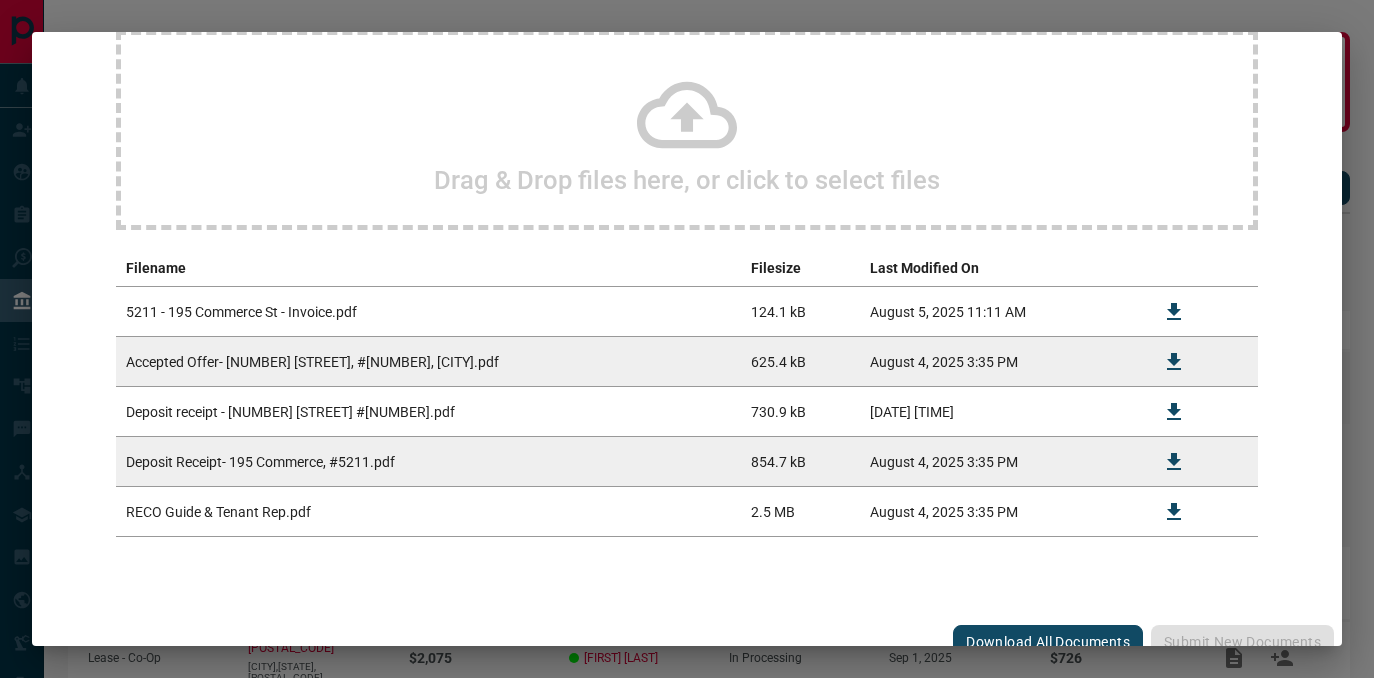 scroll, scrollTop: 0, scrollLeft: 0, axis: both 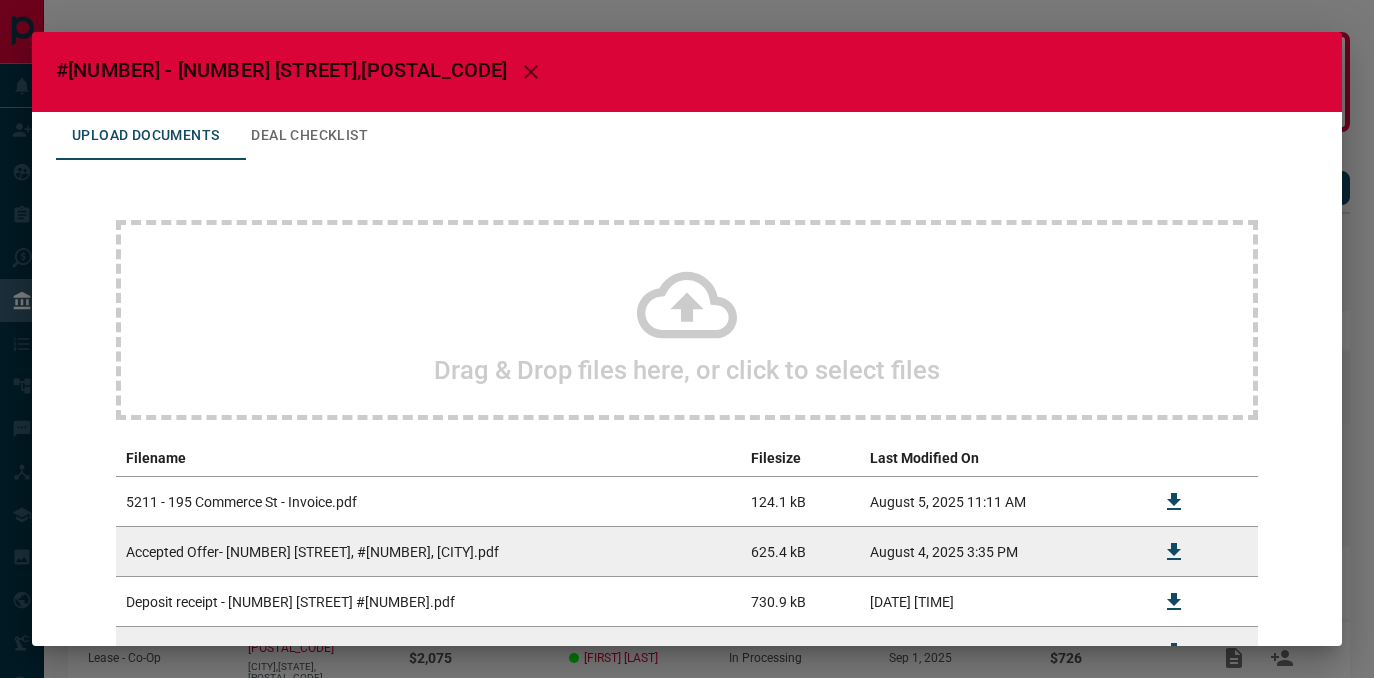 click on "#[NUMBER] - [NUMBER] [STREET], [POSTAL_CODE] Upload Documents Deal Checklist Drag & Drop files here, or click to select files Filename Filesize Last Modified On     [POSTAL_CODE] - [NUMBER] [STREET] - Invoice.pdf 124.1 kB [DATE] [TIME] Accepted Offer- [NUMBER] [STREET], #[NUMBER], [CITY].pdf 625.4 kB [DATE] [TIME] Deposit receipt - [NUMBER] [STREET] #[NUMBER].pdf 730.9 kB [DATE] [TIME] Deposit Receipt- [NUMBER] [STREET], #[NUMBER].pdf 854.7 kB [DATE] [TIME] RECO Guide & Tenant Rep.pdf 2.5 MB [DATE] [TIME] Download All Documents Submit new documents" at bounding box center [687, 339] 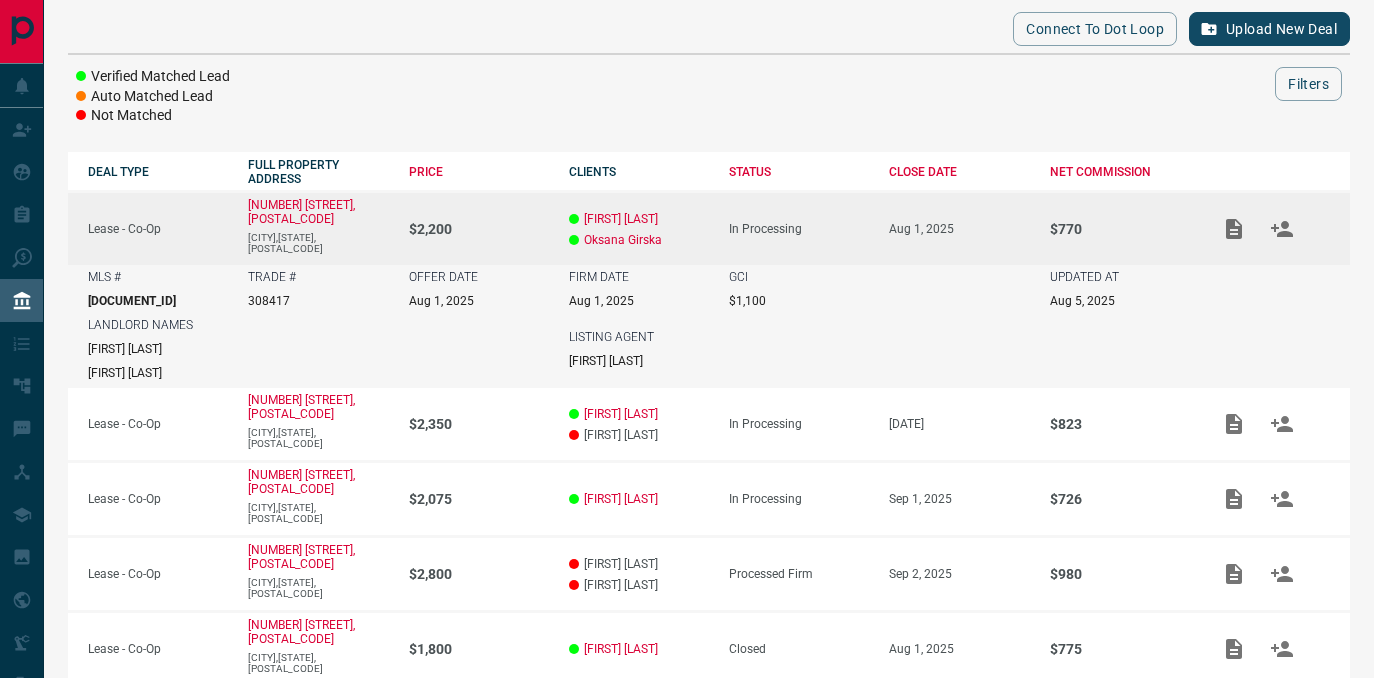 scroll, scrollTop: 160, scrollLeft: 0, axis: vertical 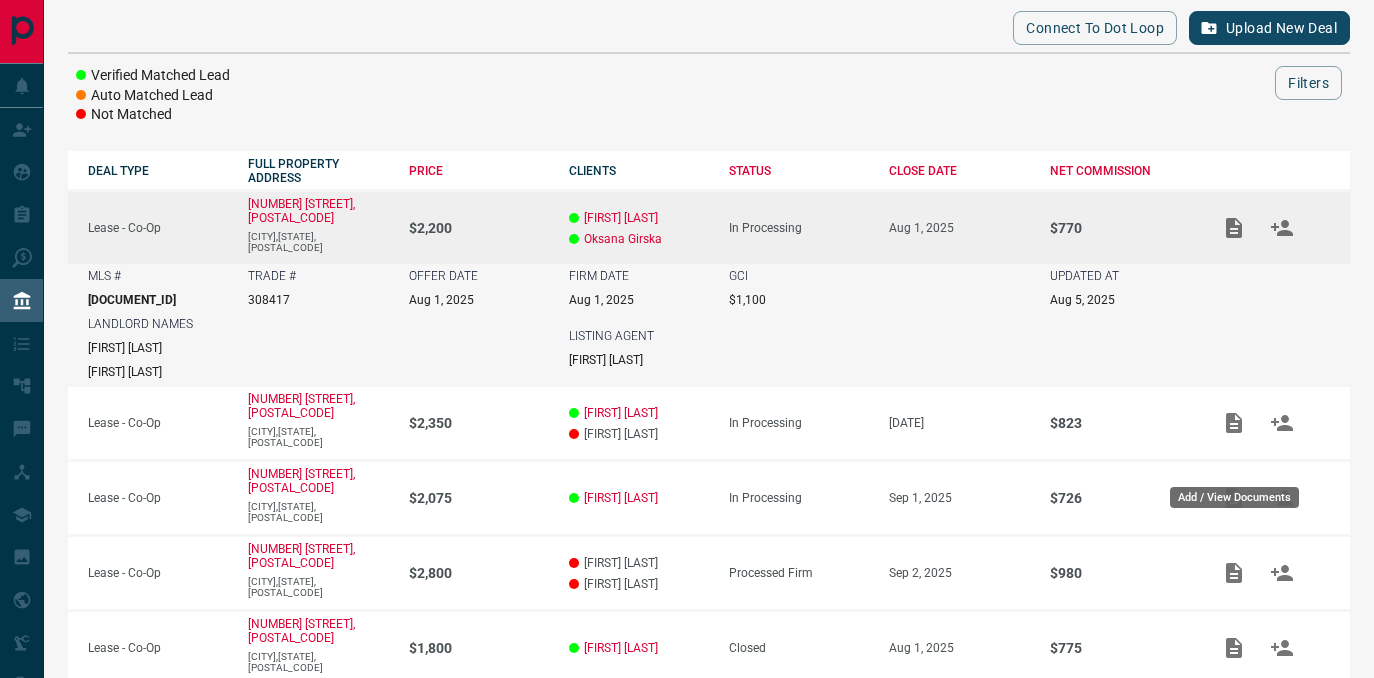 click on "Add / View Documents" at bounding box center [1234, 491] 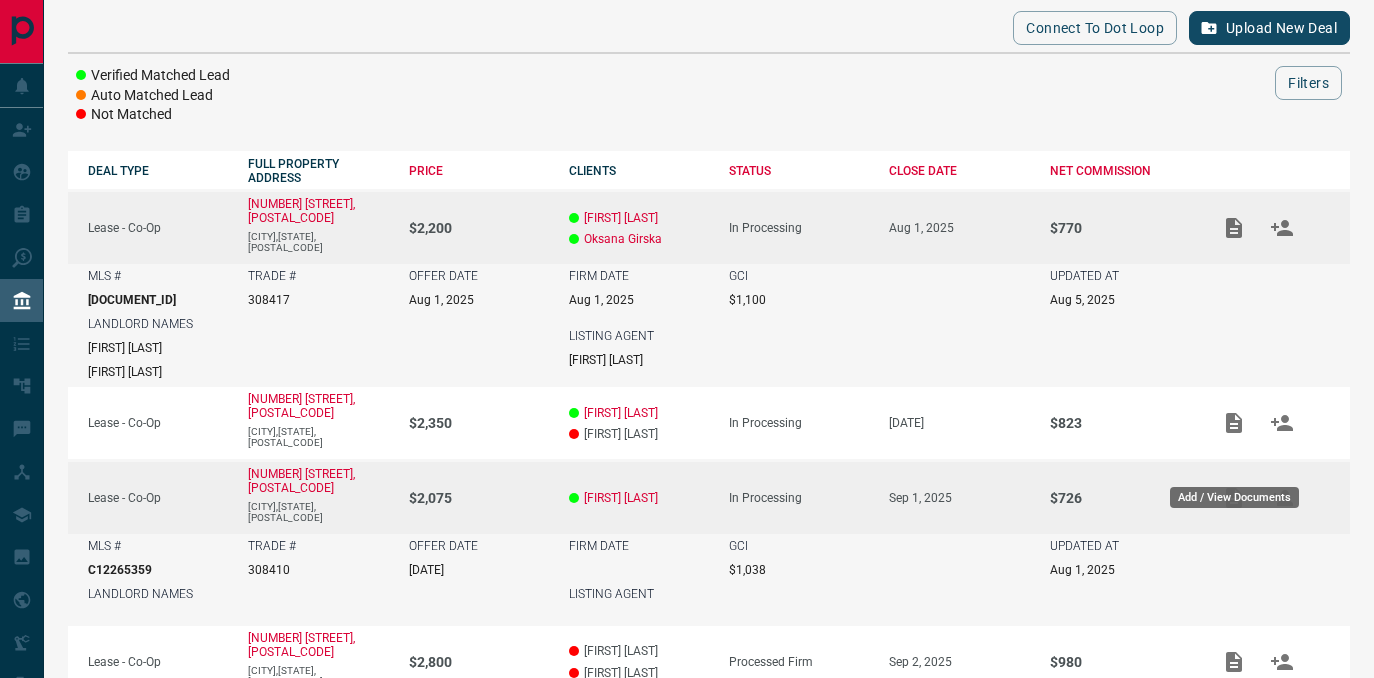 click 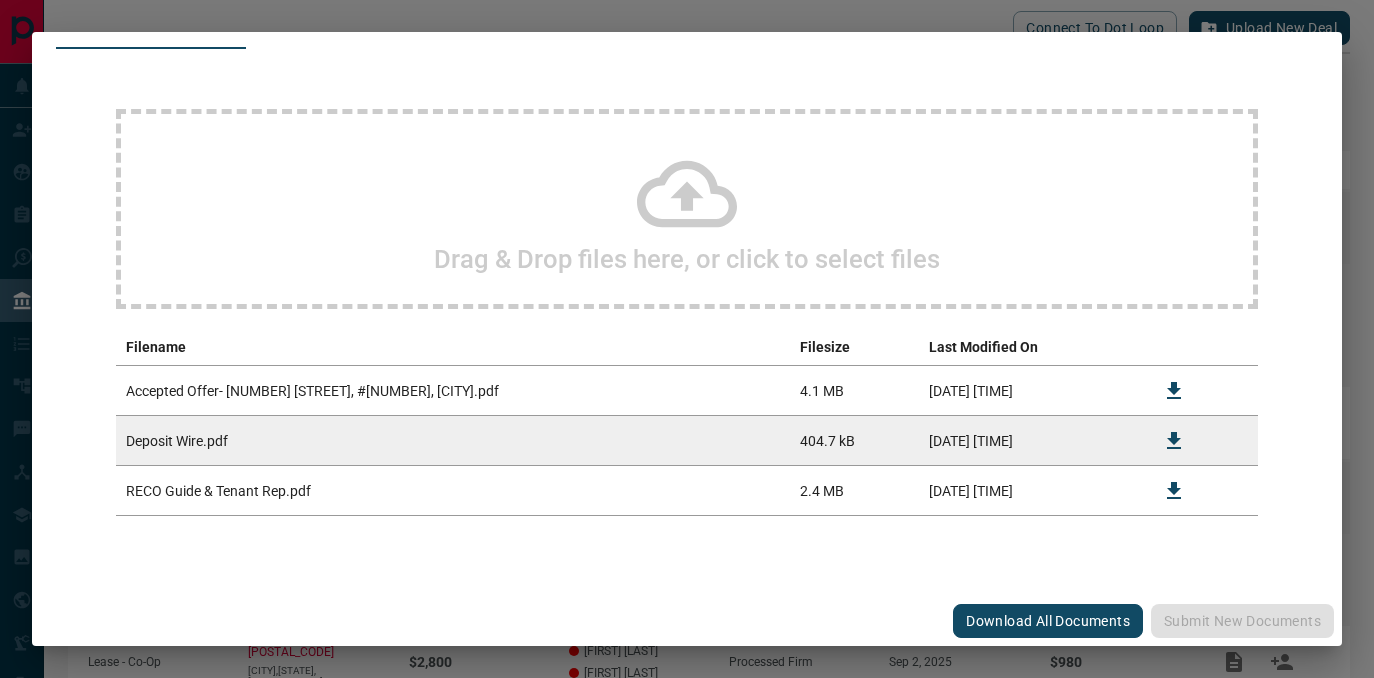 scroll, scrollTop: 0, scrollLeft: 0, axis: both 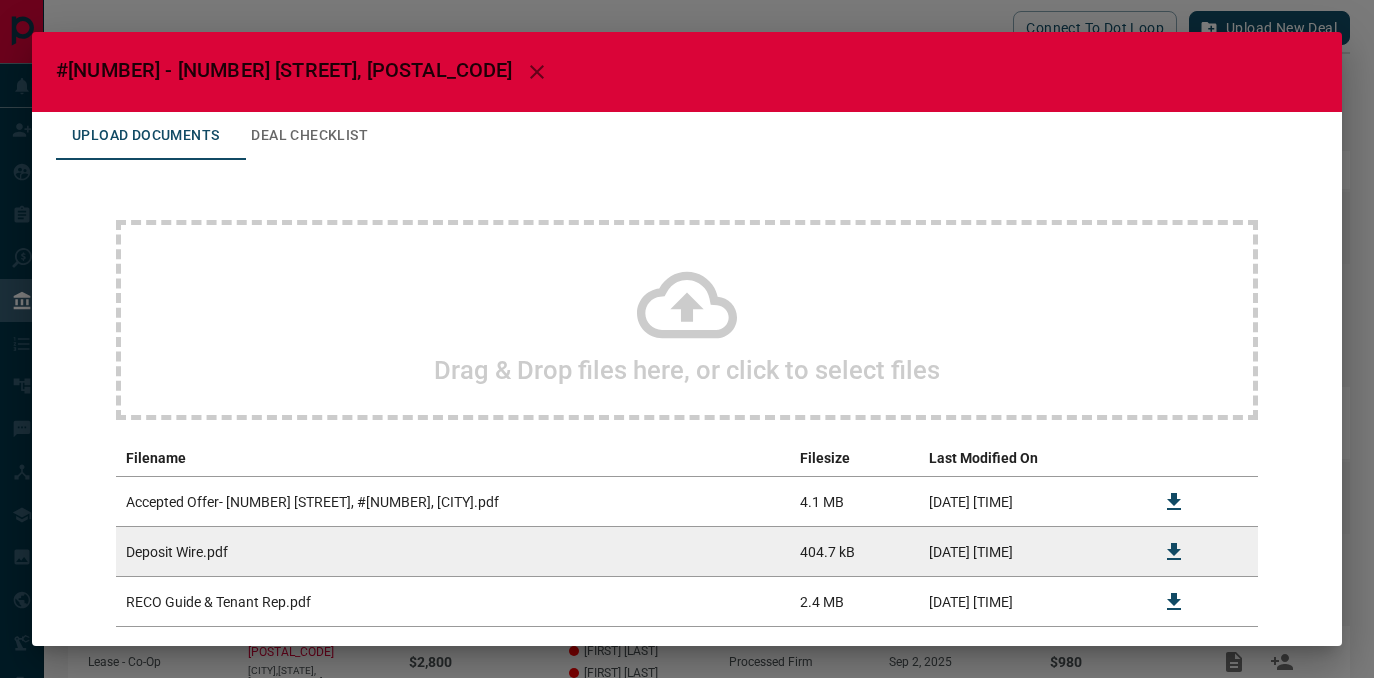 click on "#[NUMBER] - [NUMBER] [STREET],[POSTAL_CODE] Upload Documents Deal Checklist Drag & Drop files here, or click to select files Filename Filesize Last Modified On     Accepted Offer- [NUMBER] [STREET], #[NUMBER], [CITY].pdf 4.1 MB [DATE] [TIME] Deposit Wire.pdf 404.7 kB [DATE] [TIME] RECO Guide & Tenant Rep.pdf 2.4 MB [DATE] [TIME] Download All Documents Submit new documents" at bounding box center (687, 339) 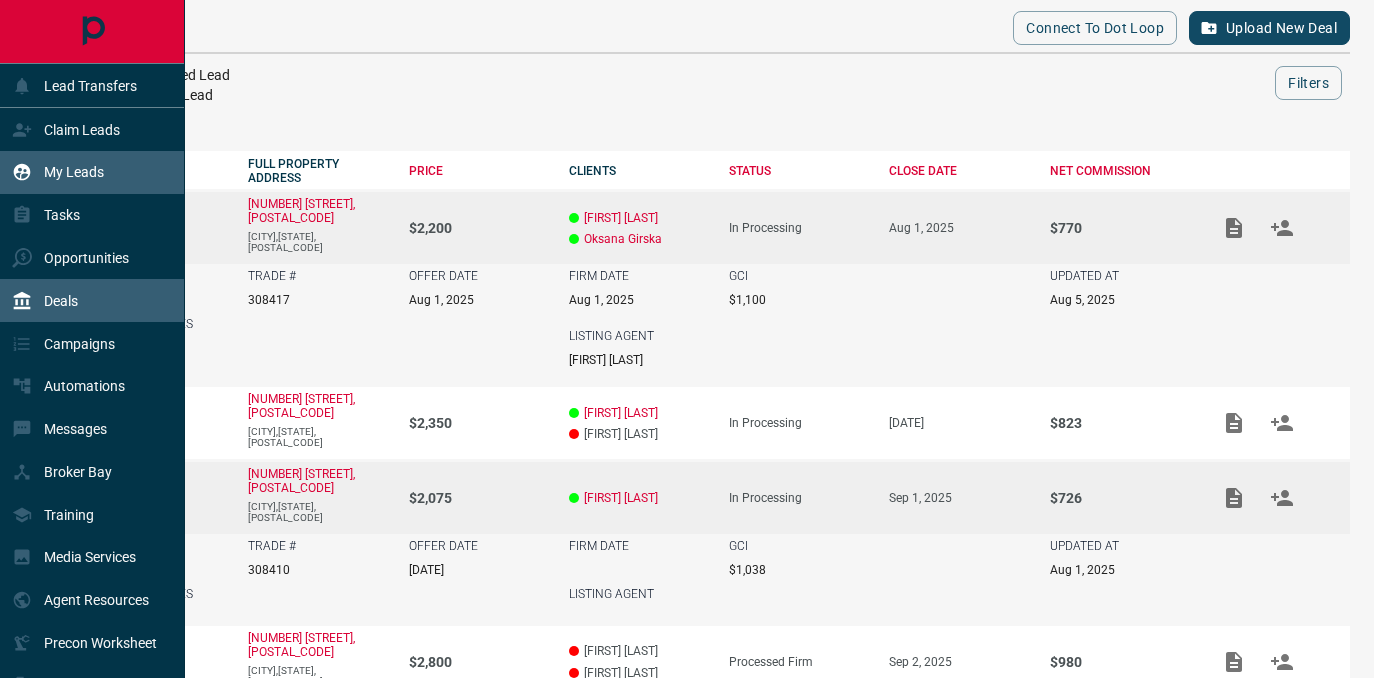 click 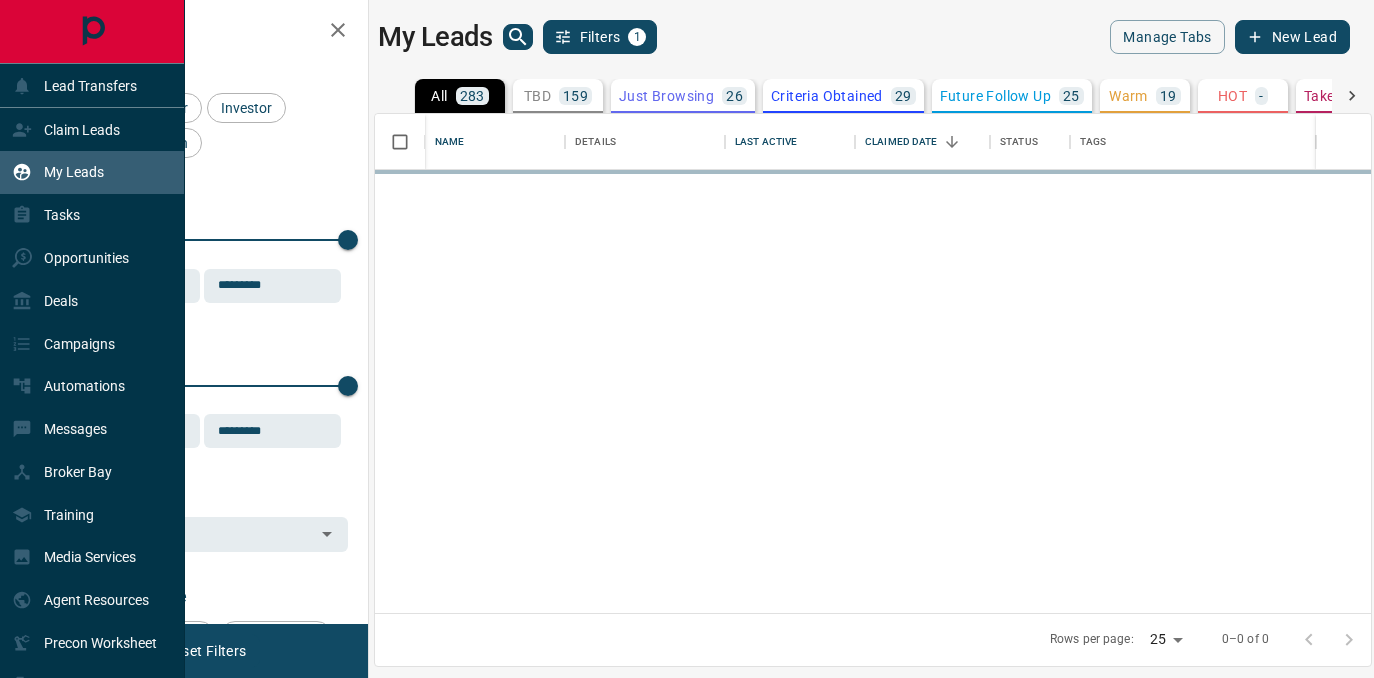scroll, scrollTop: 1, scrollLeft: 1, axis: both 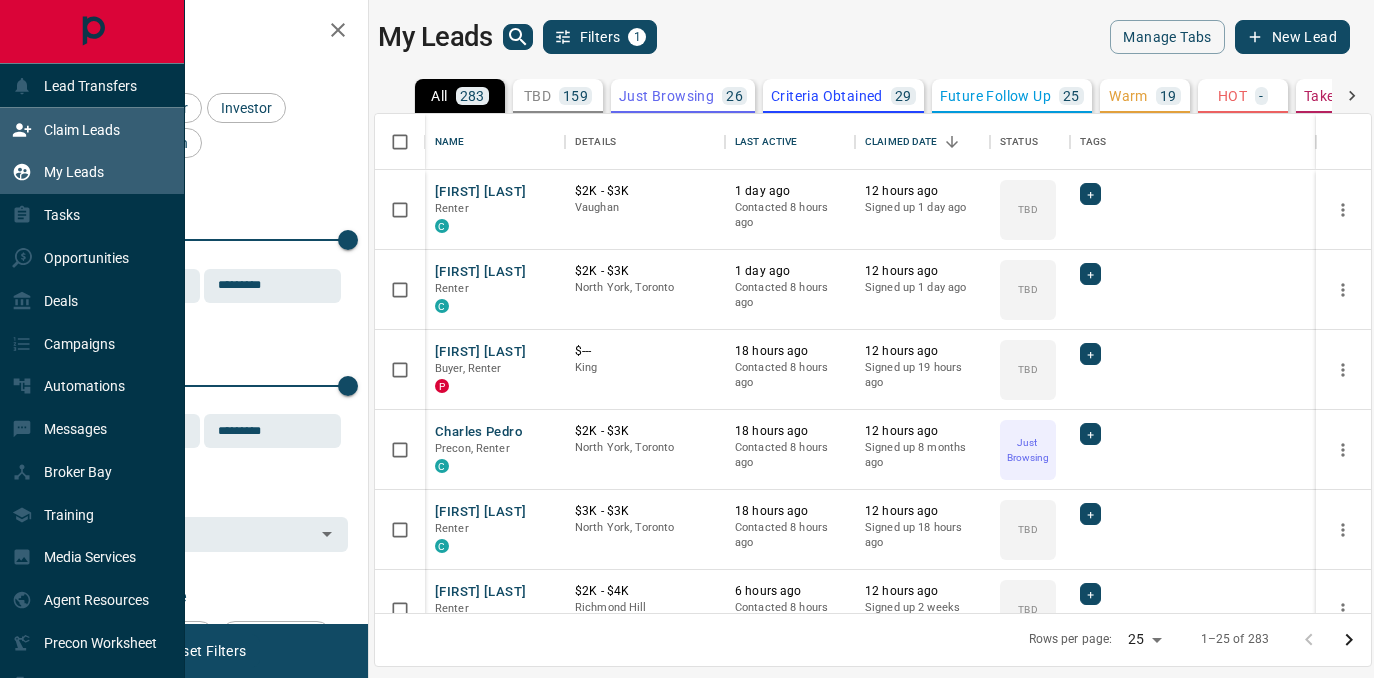 click on "Claim Leads" at bounding box center (82, 130) 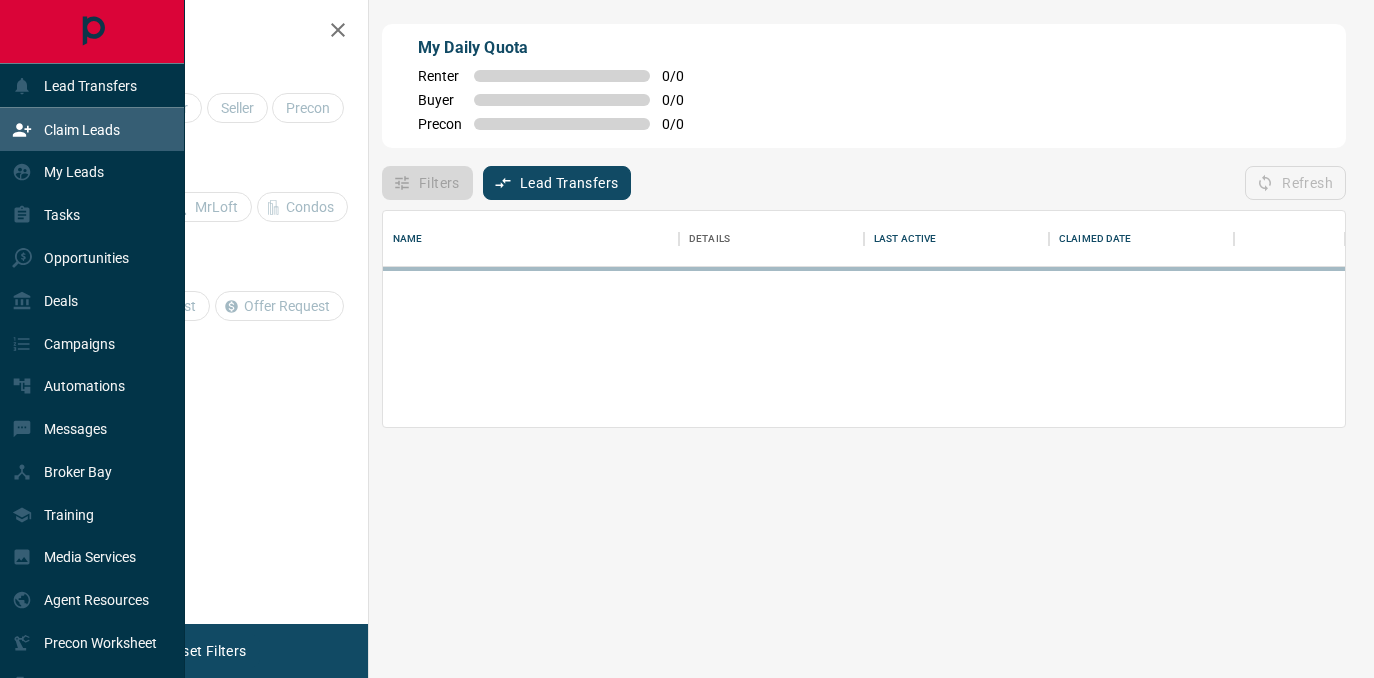 scroll, scrollTop: 0, scrollLeft: 0, axis: both 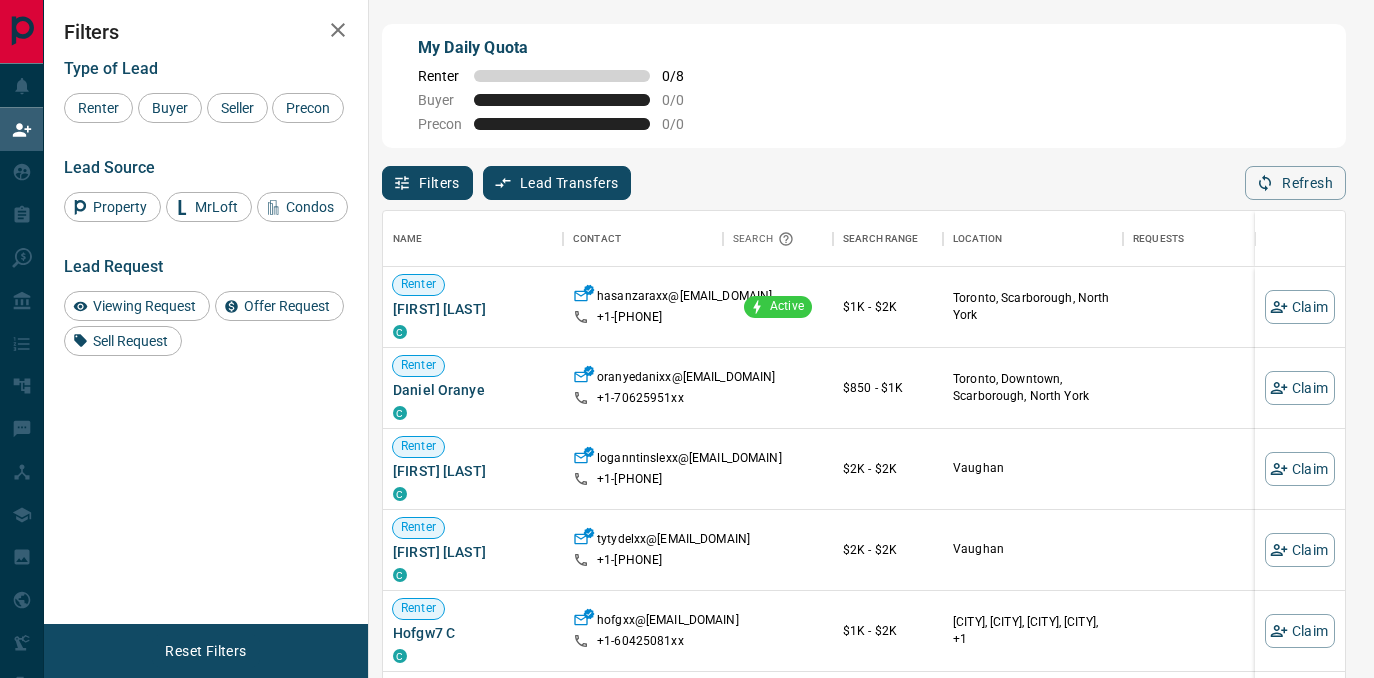 click at bounding box center (338, 30) 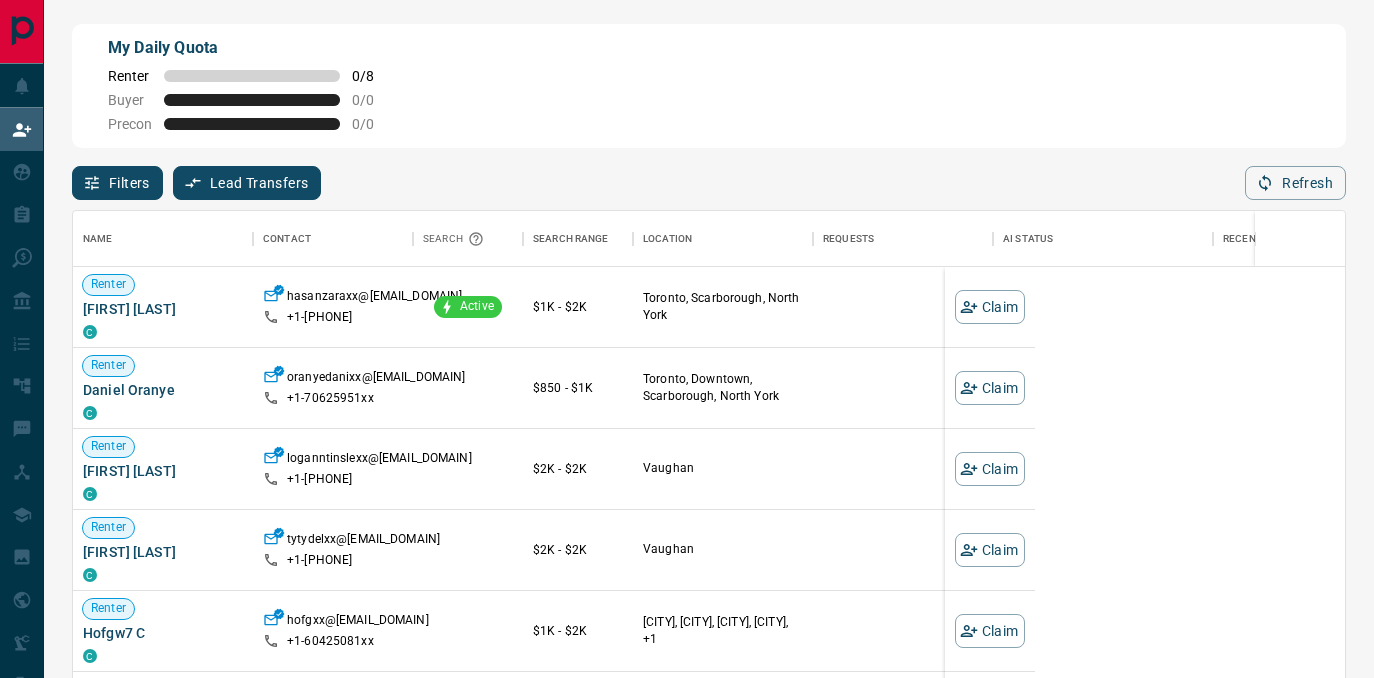 scroll, scrollTop: 0, scrollLeft: 1, axis: horizontal 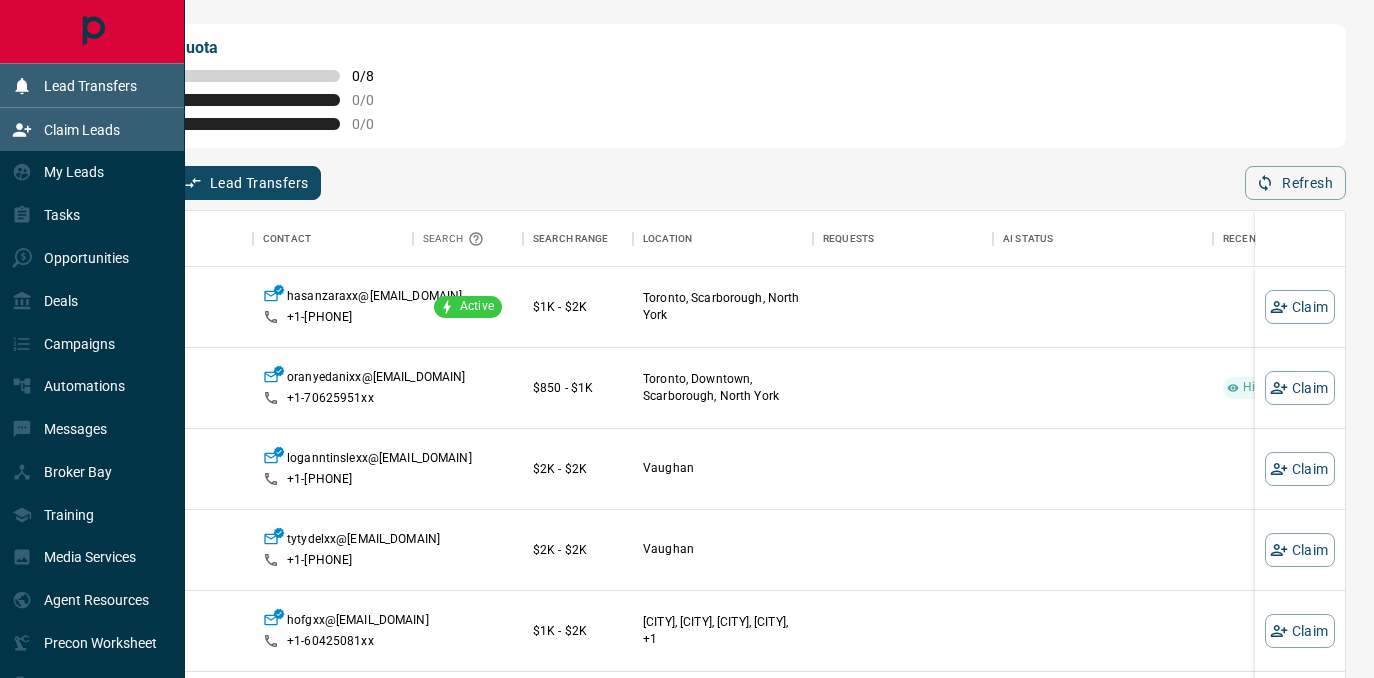 click on "Lead Transfers" at bounding box center [74, 85] 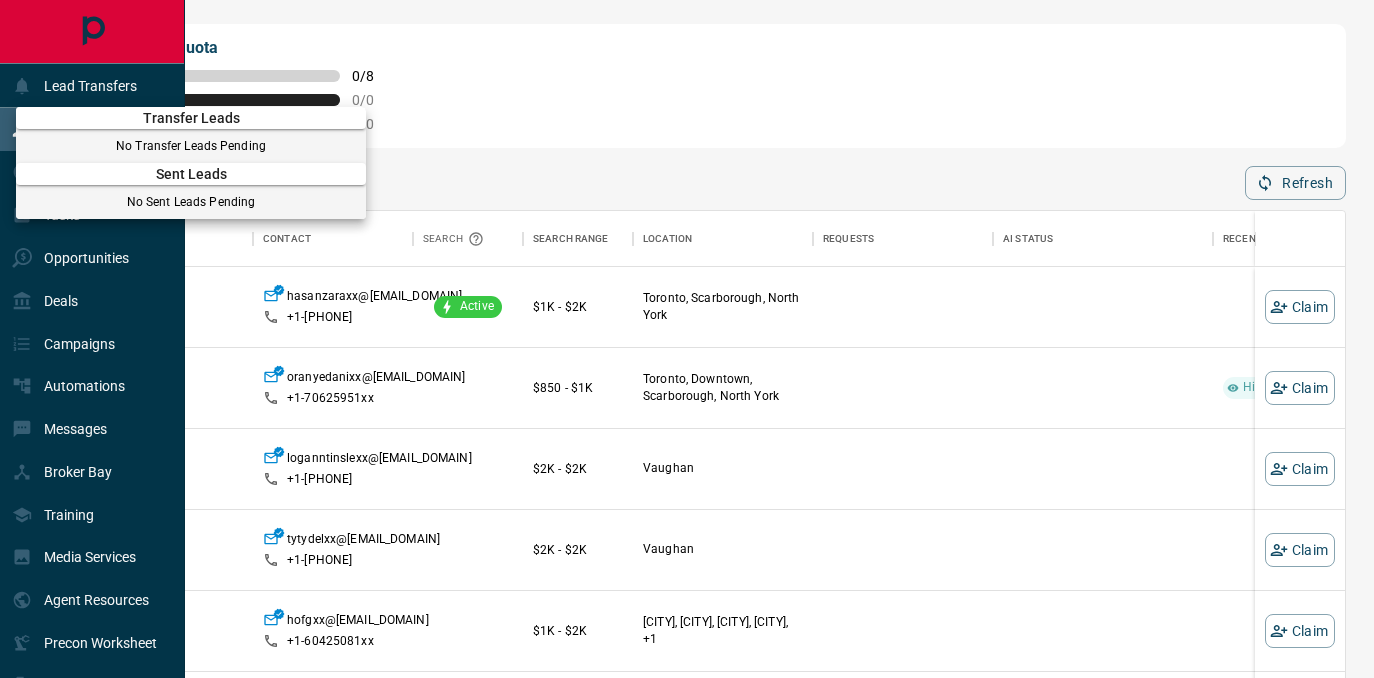 click at bounding box center [687, 339] 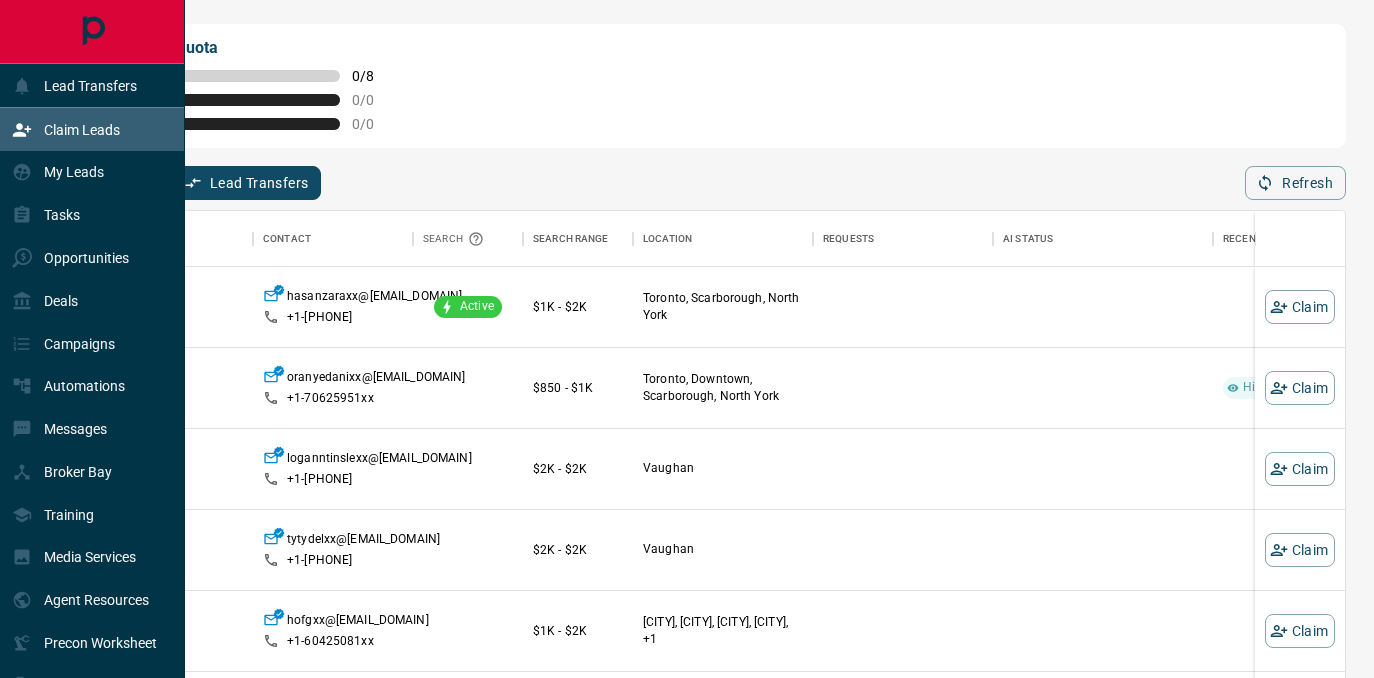 click on "My Daily Quota Renter 0 / 8 Buyer 0 / 0 Precon 0 / 0" at bounding box center (709, 86) 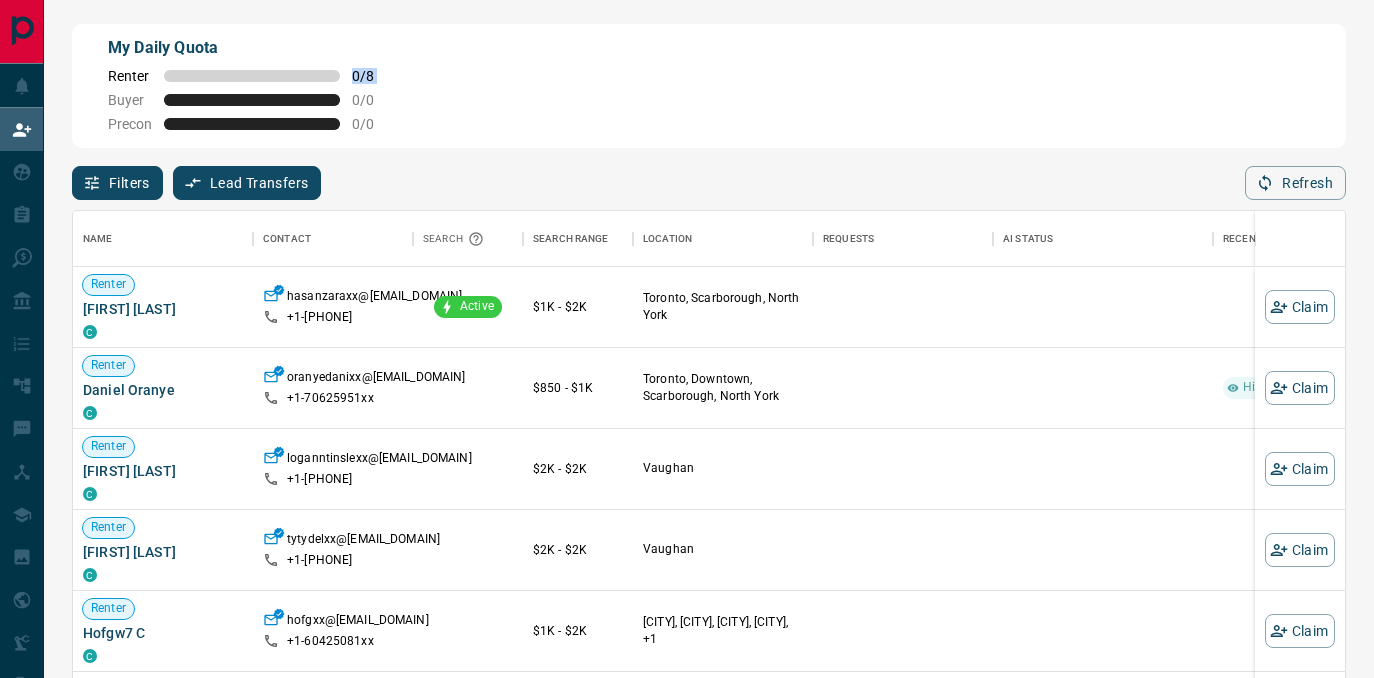 click on "My Daily Quota Renter 0 / 8 Buyer 0 / 0 Precon 0 / 0" at bounding box center (709, 86) 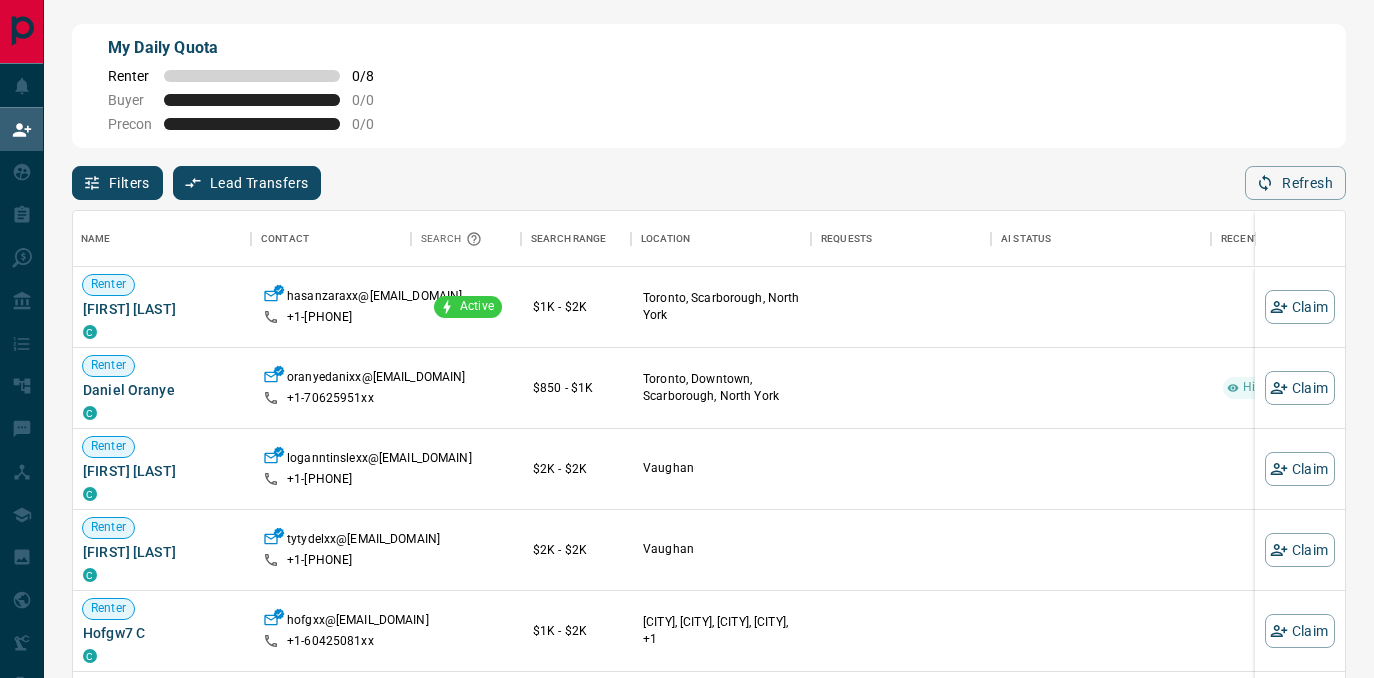 scroll, scrollTop: 0, scrollLeft: 2, axis: horizontal 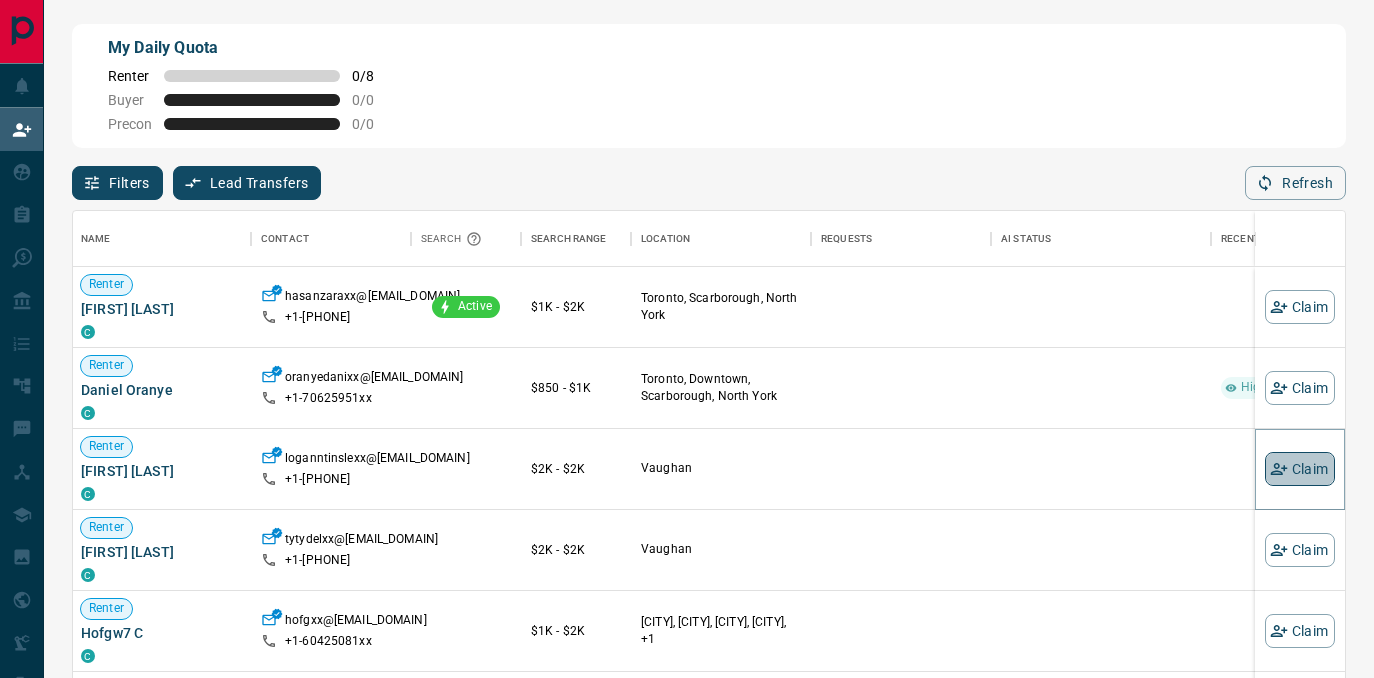 click on "Claim" at bounding box center [1300, 469] 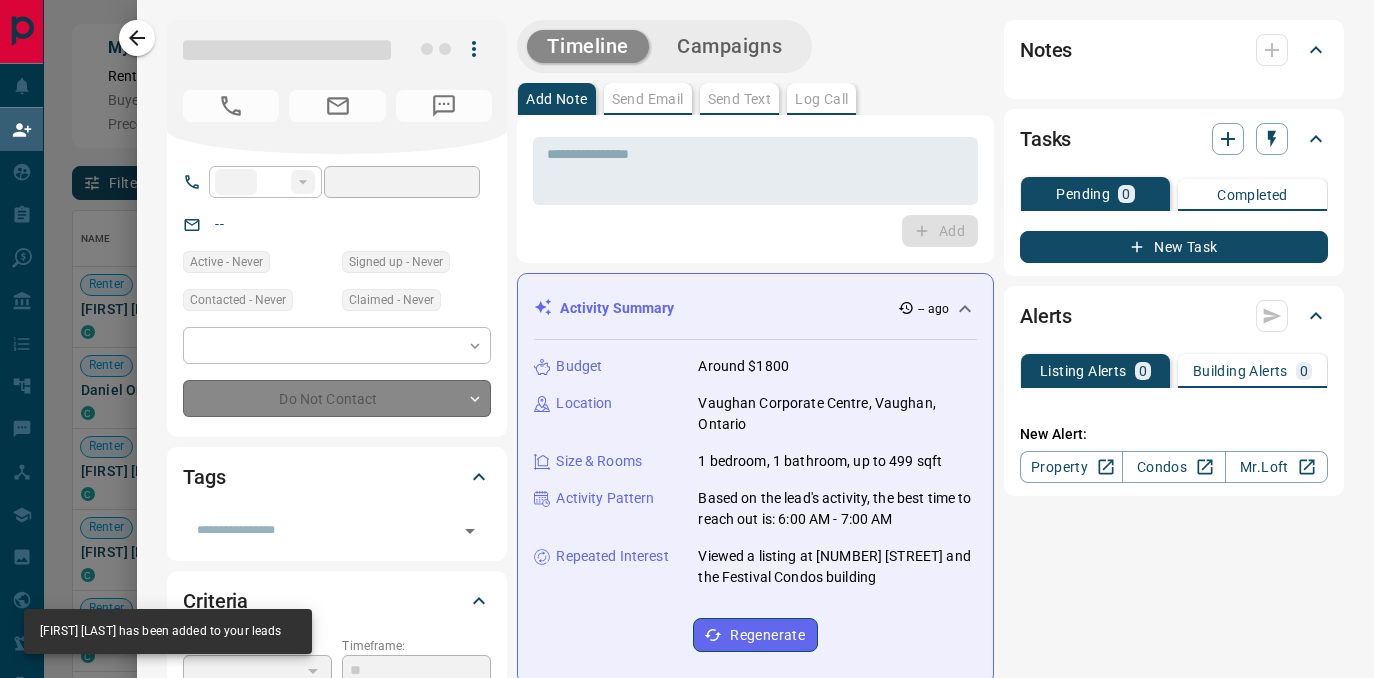 type on "**" 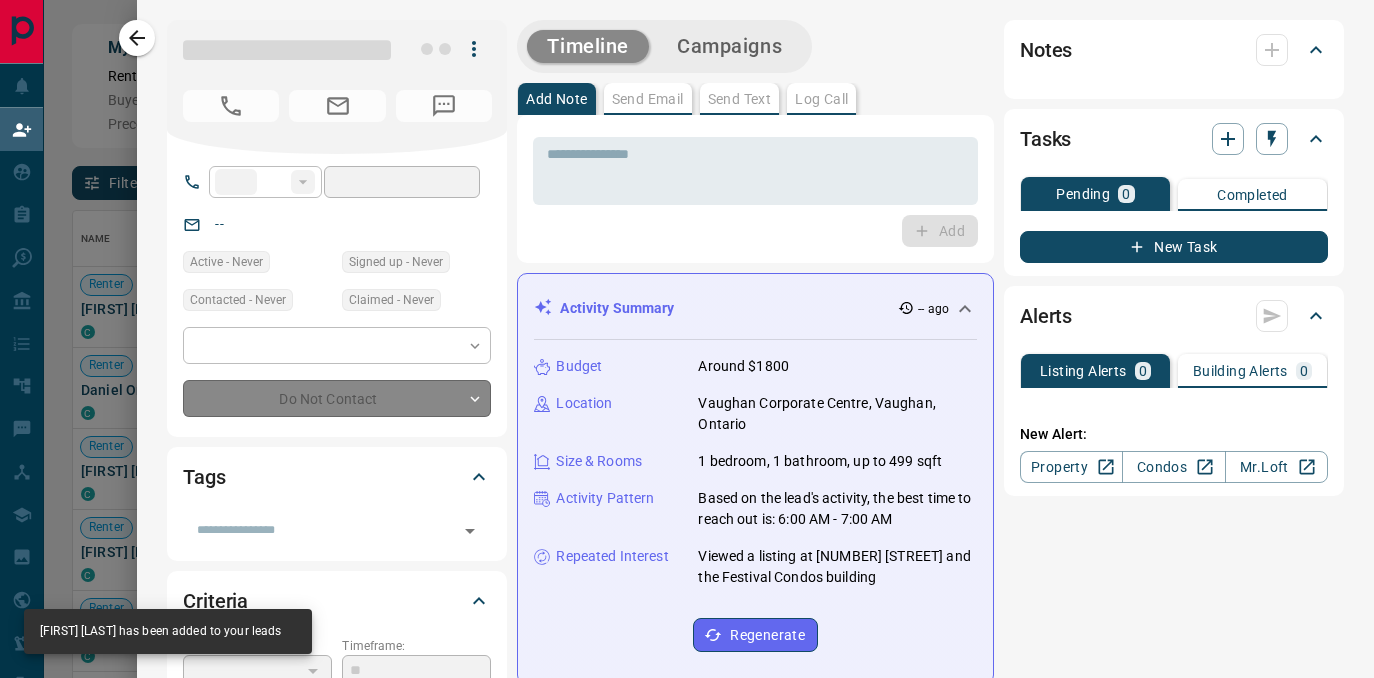 type on "**********" 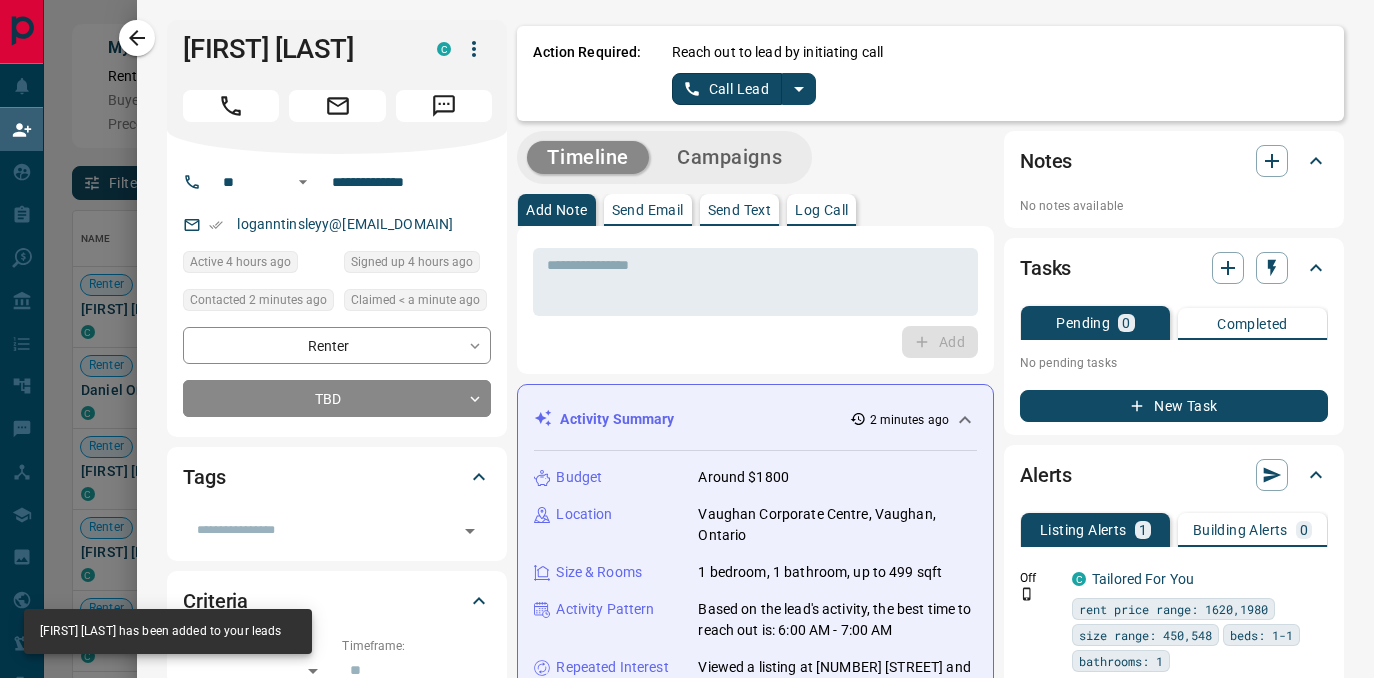 click 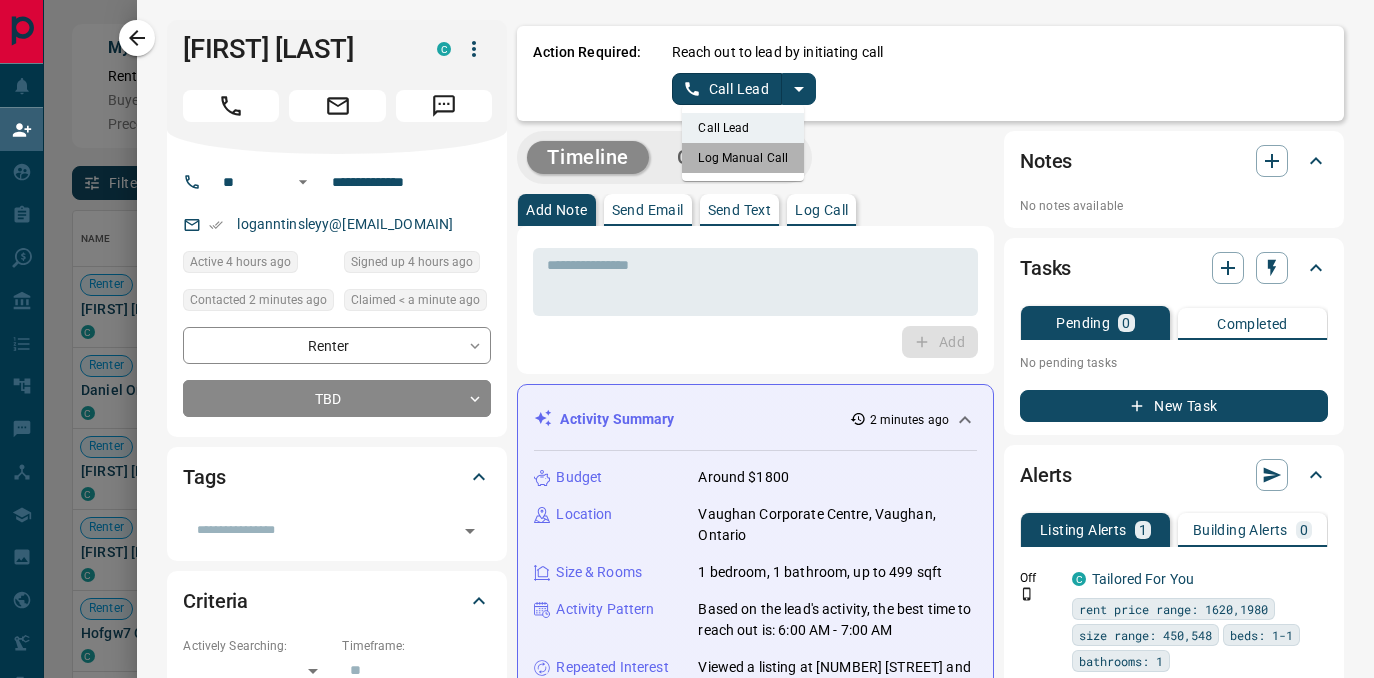 click on "Log Manual Call" at bounding box center (743, 158) 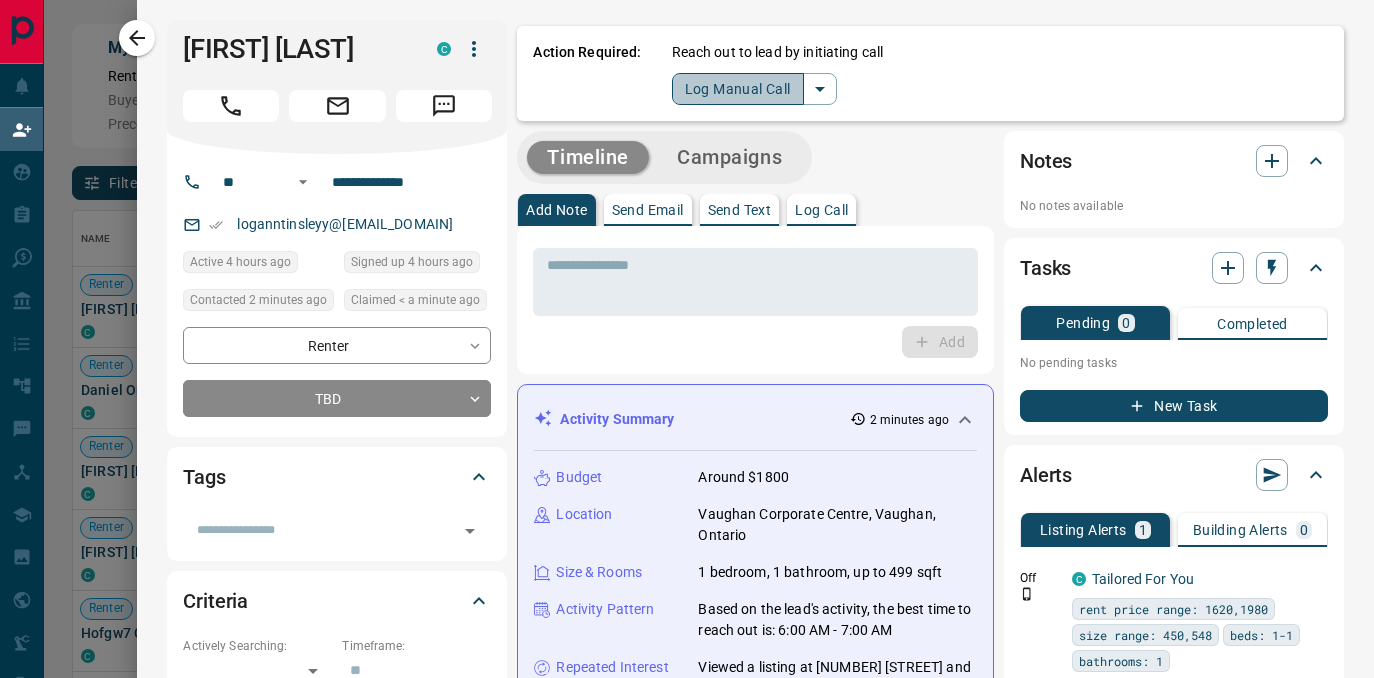 click on "Log Manual Call" at bounding box center (738, 89) 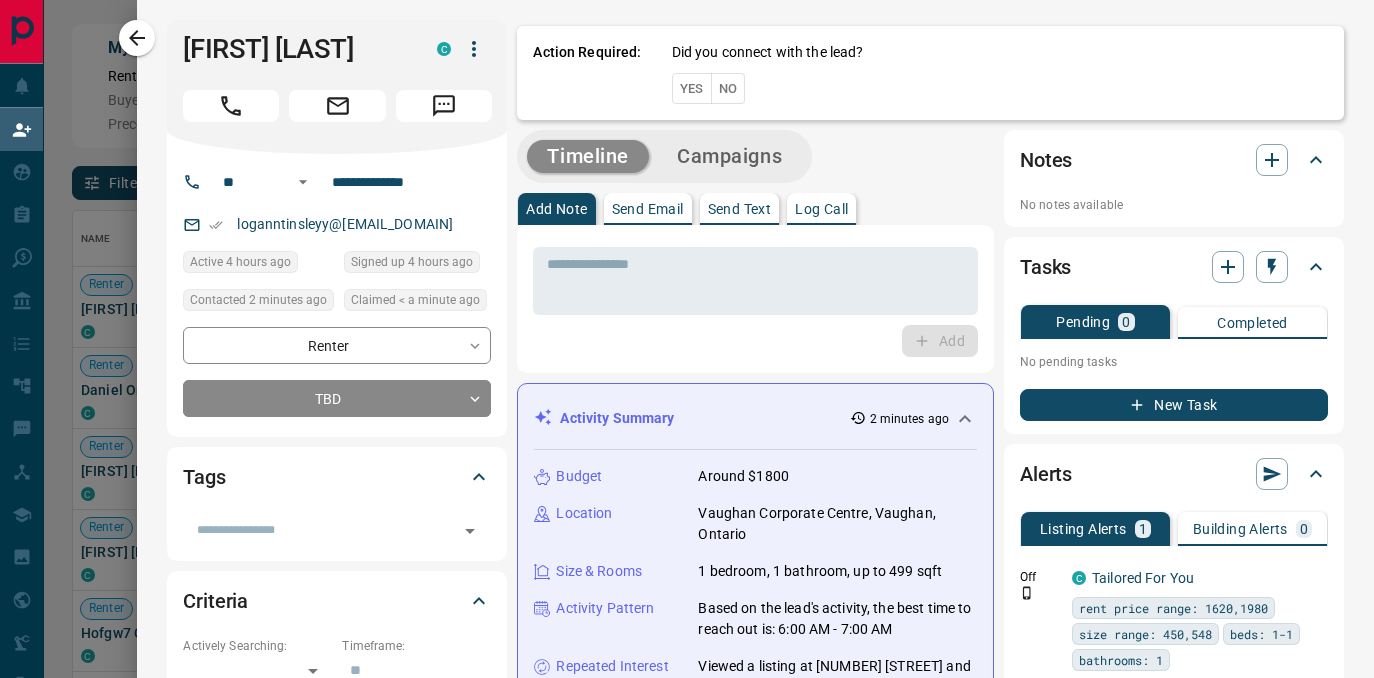 click on "Yes" at bounding box center [692, 88] 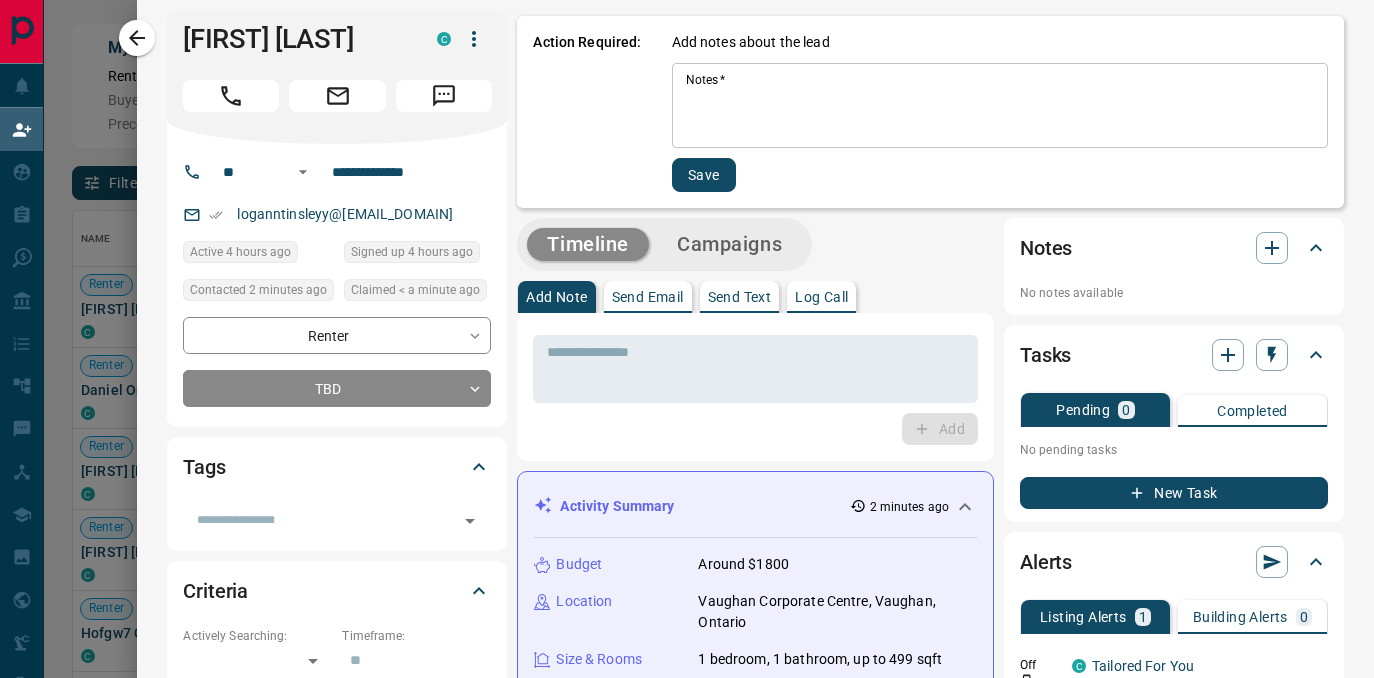 scroll, scrollTop: 0, scrollLeft: 0, axis: both 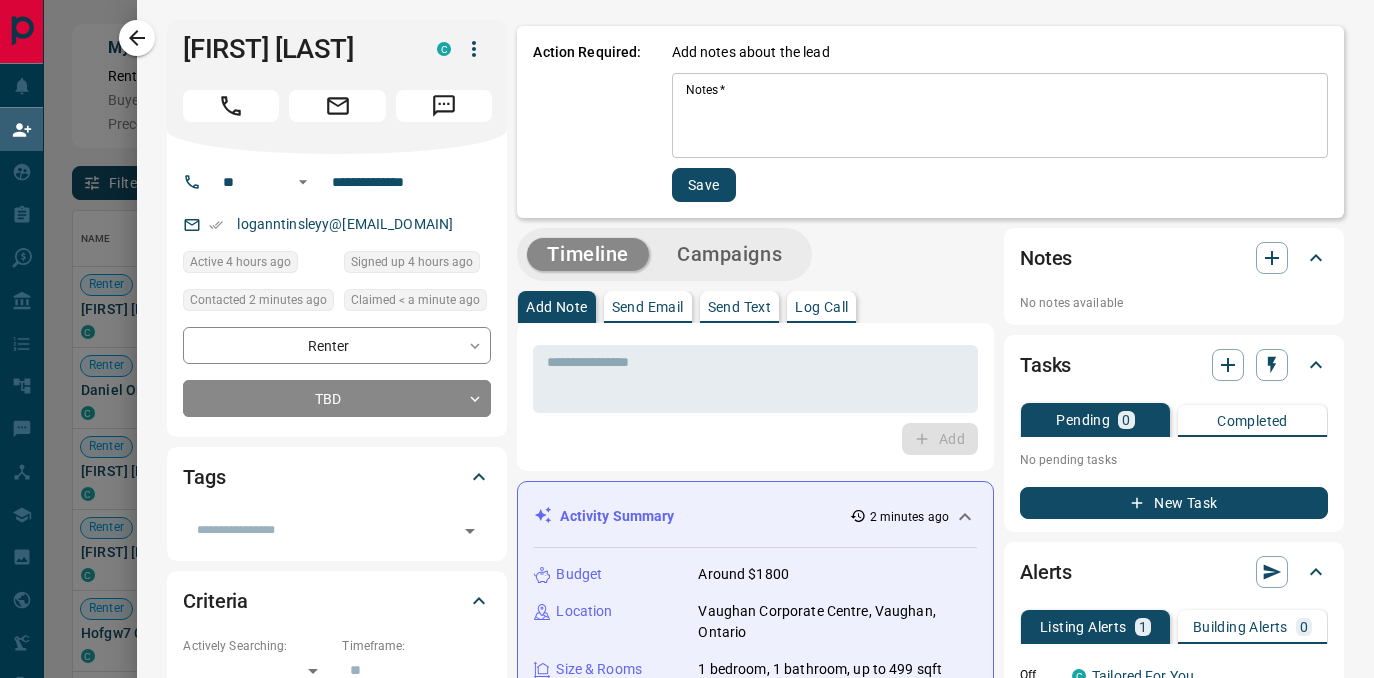 click on "Notes   *" at bounding box center [1000, 116] 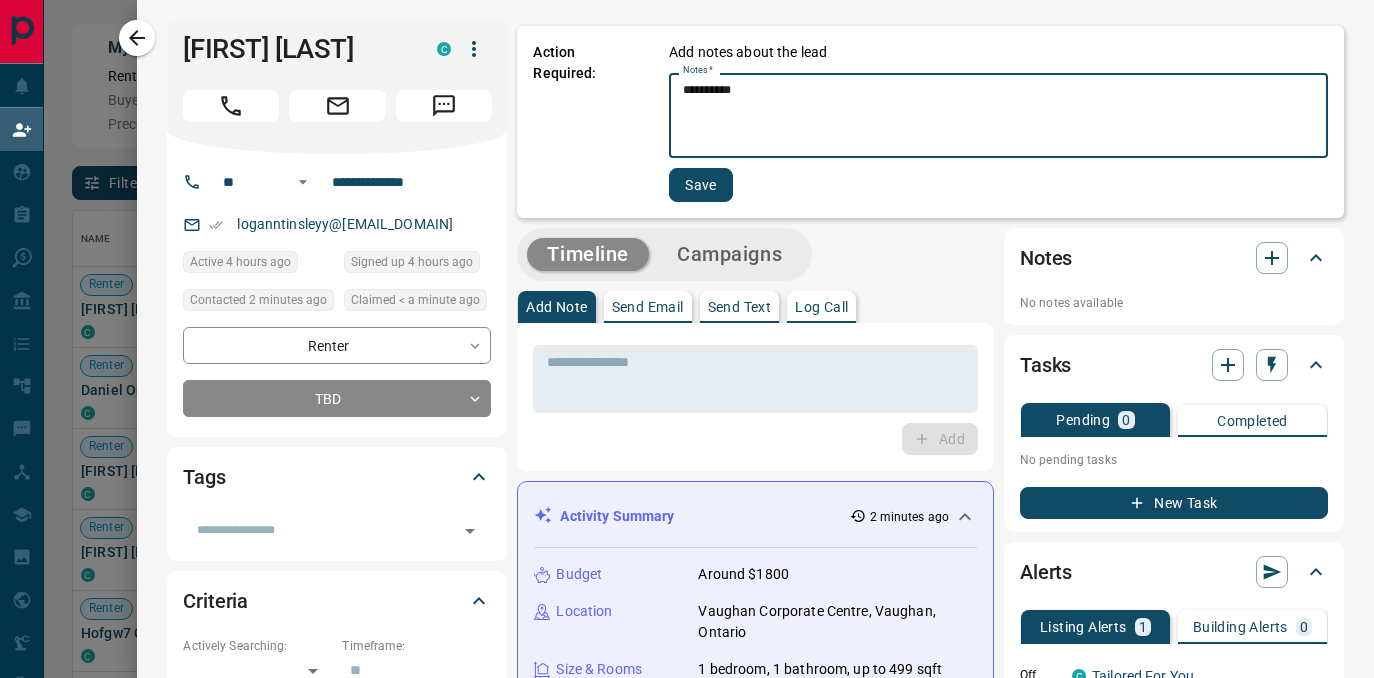 type on "**********" 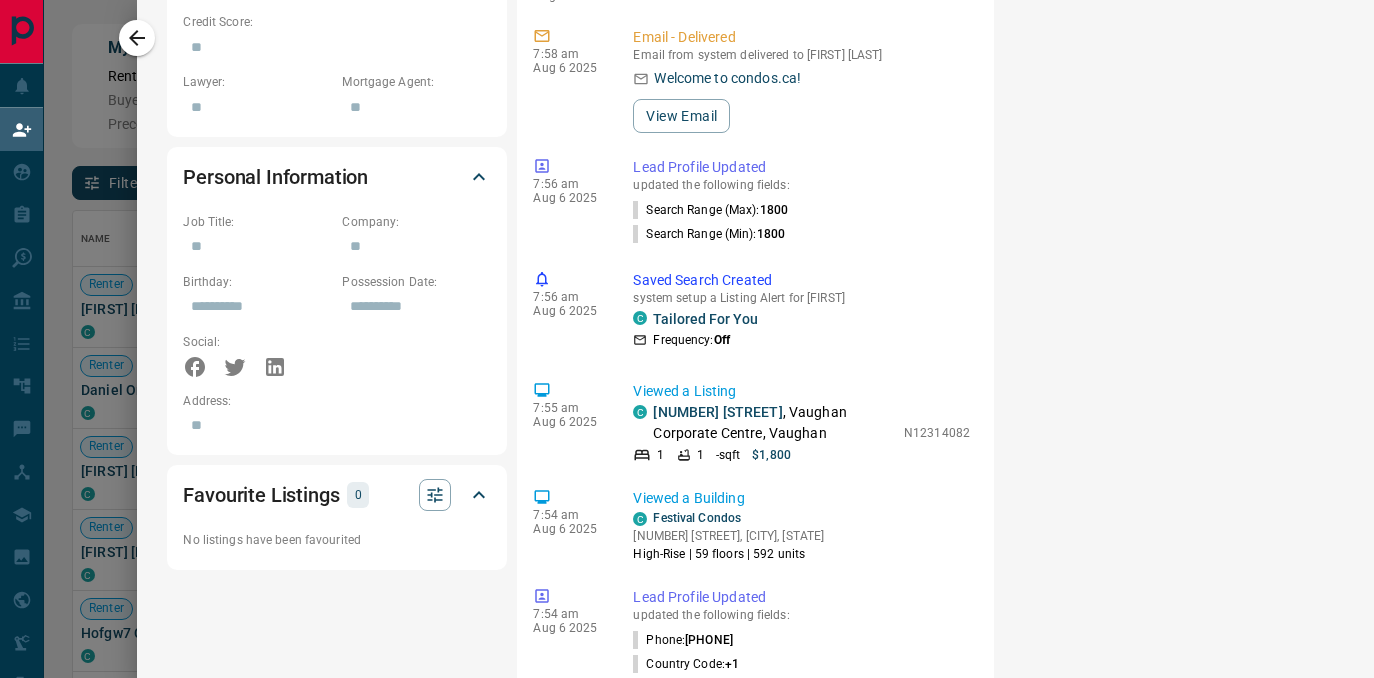 scroll, scrollTop: 1049, scrollLeft: 0, axis: vertical 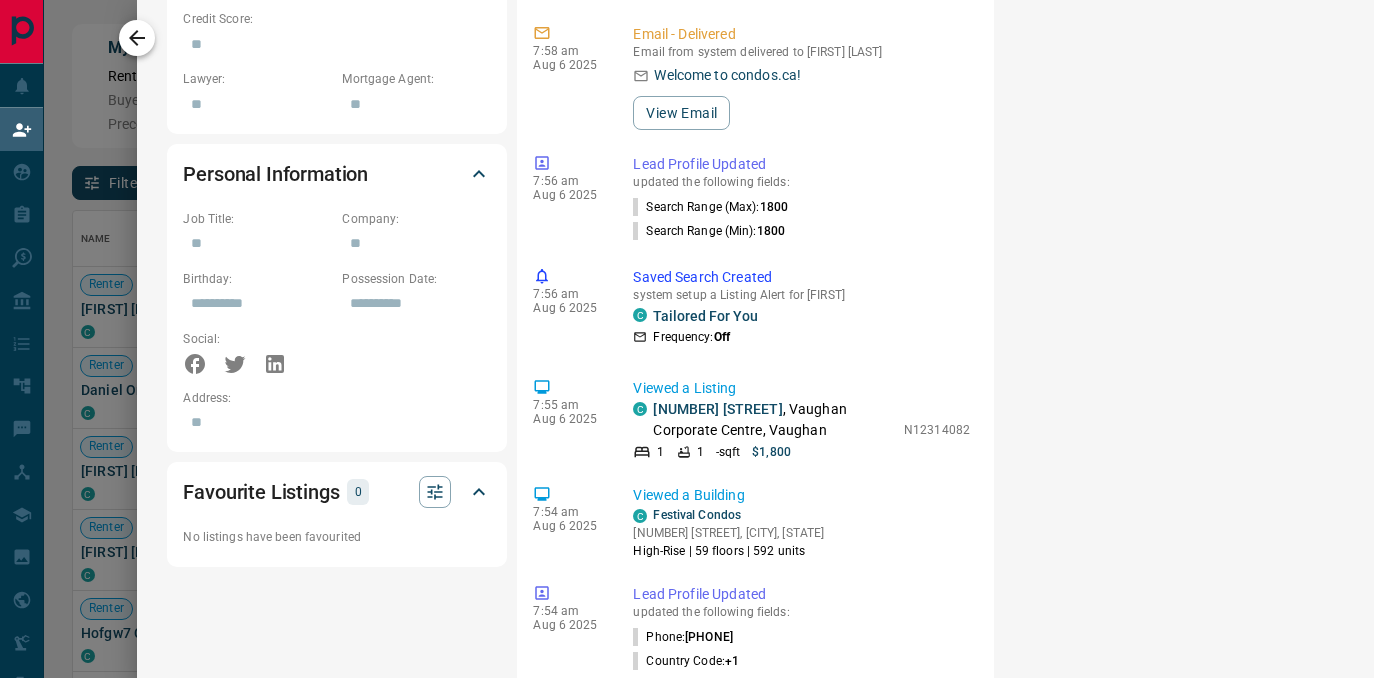 click 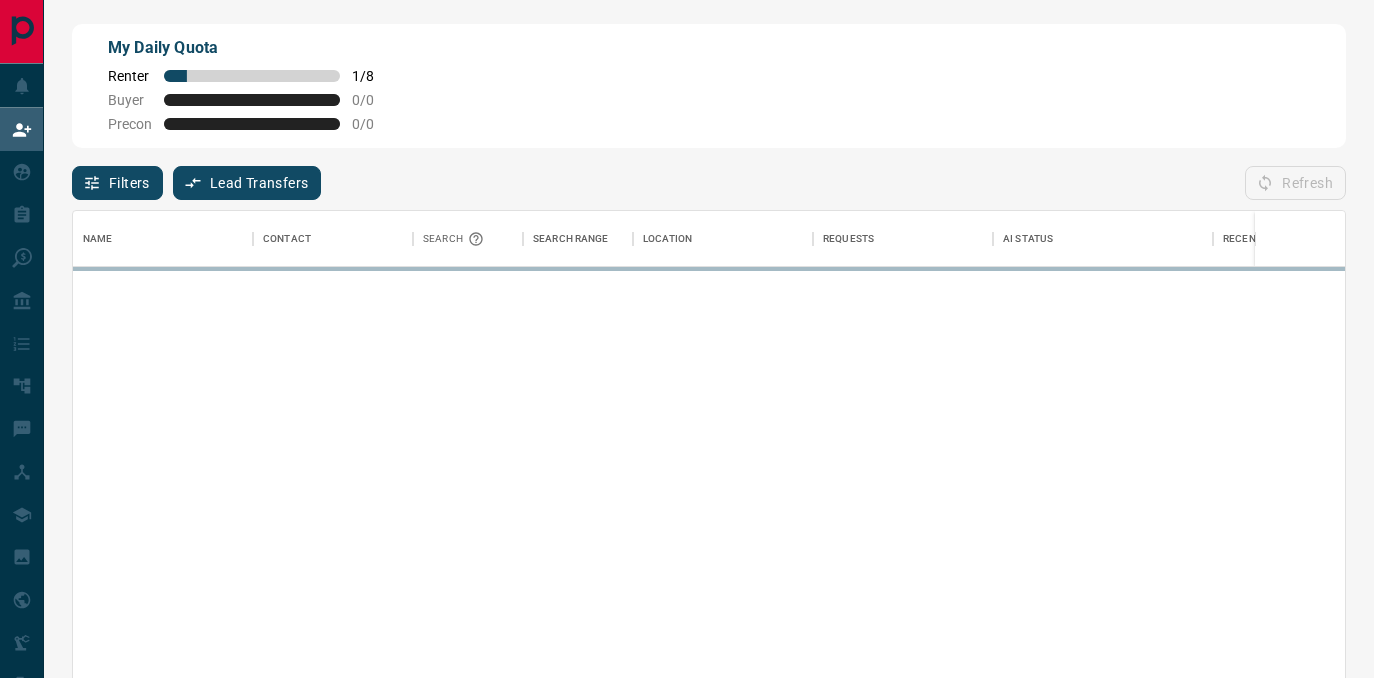 scroll, scrollTop: 0, scrollLeft: 1, axis: horizontal 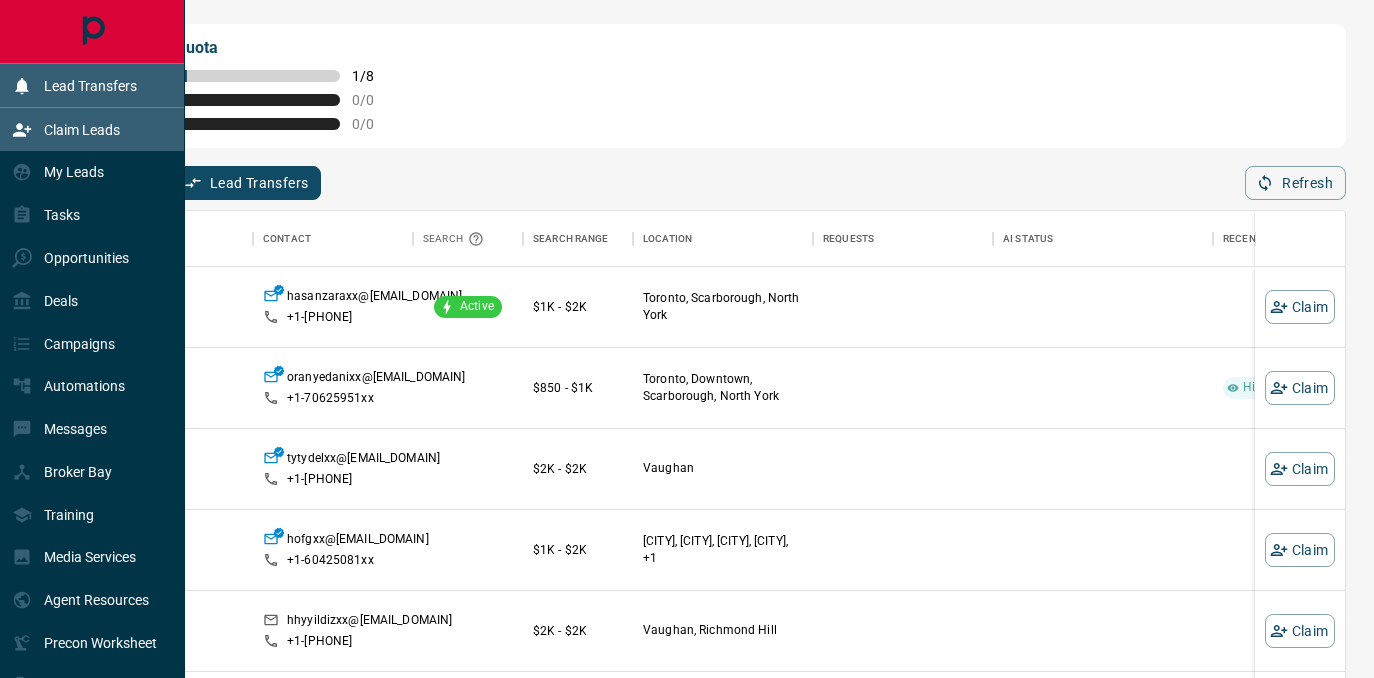 click on "Lead Transfers" at bounding box center [90, 86] 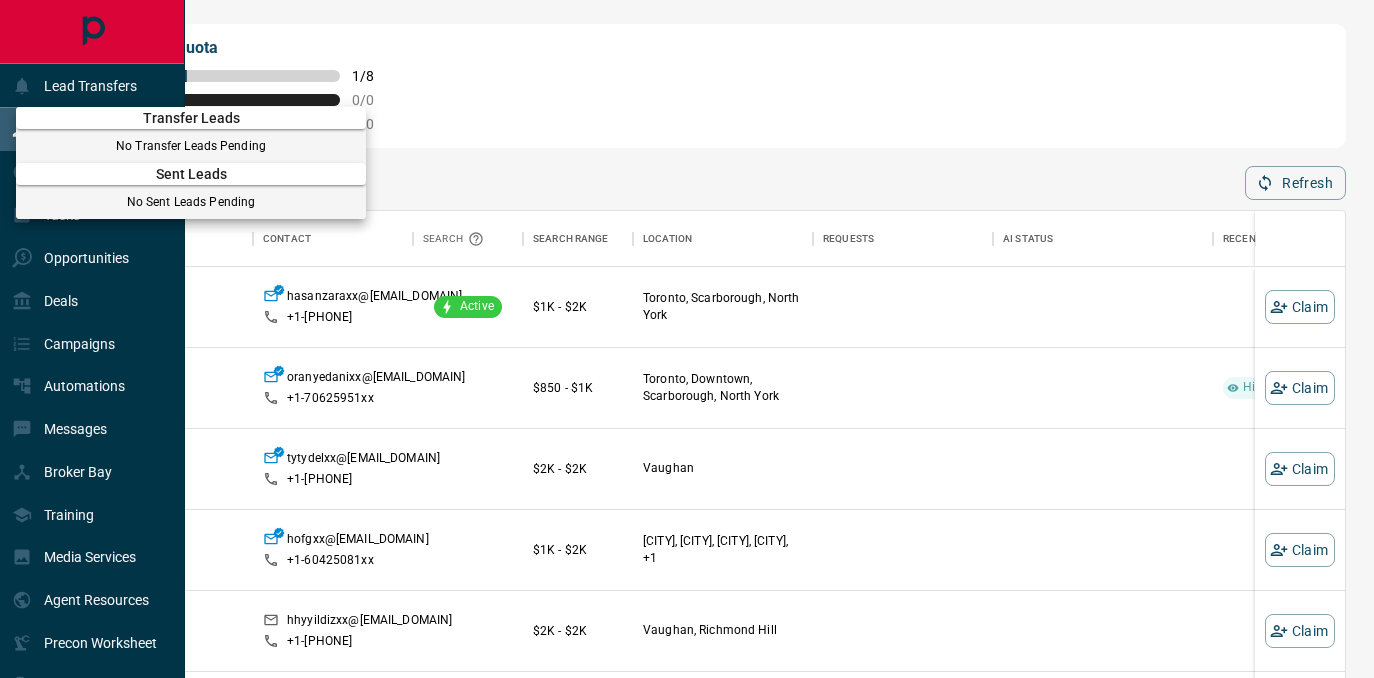 click at bounding box center (687, 339) 